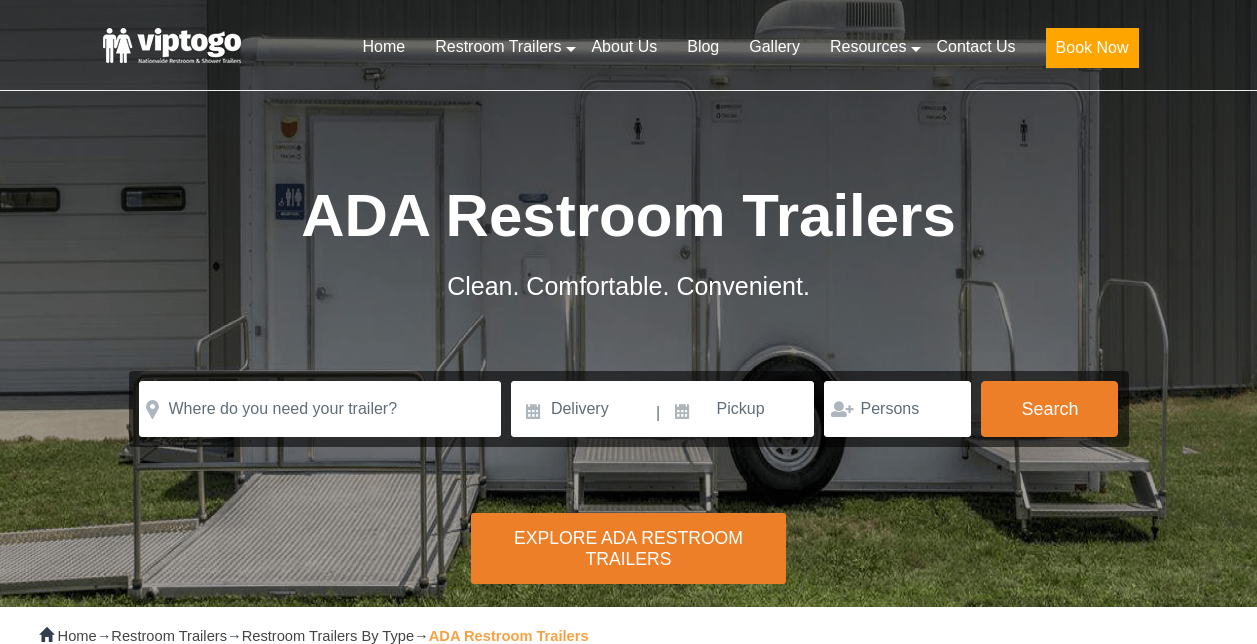 scroll, scrollTop: 0, scrollLeft: 0, axis: both 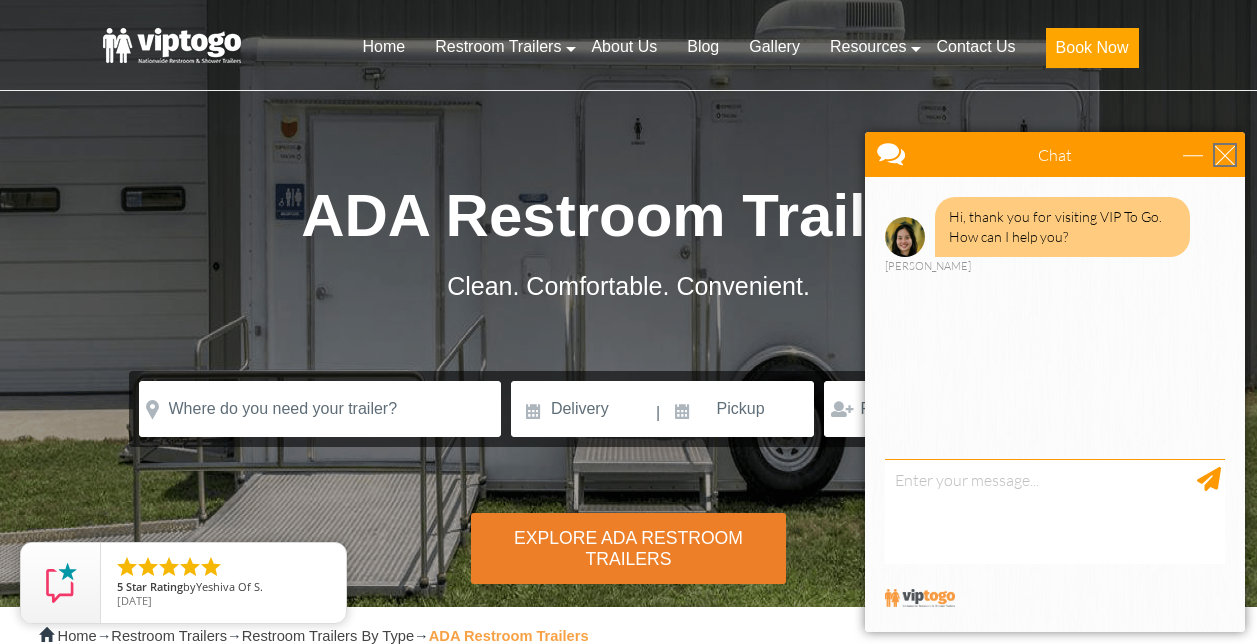 click at bounding box center (1225, 155) 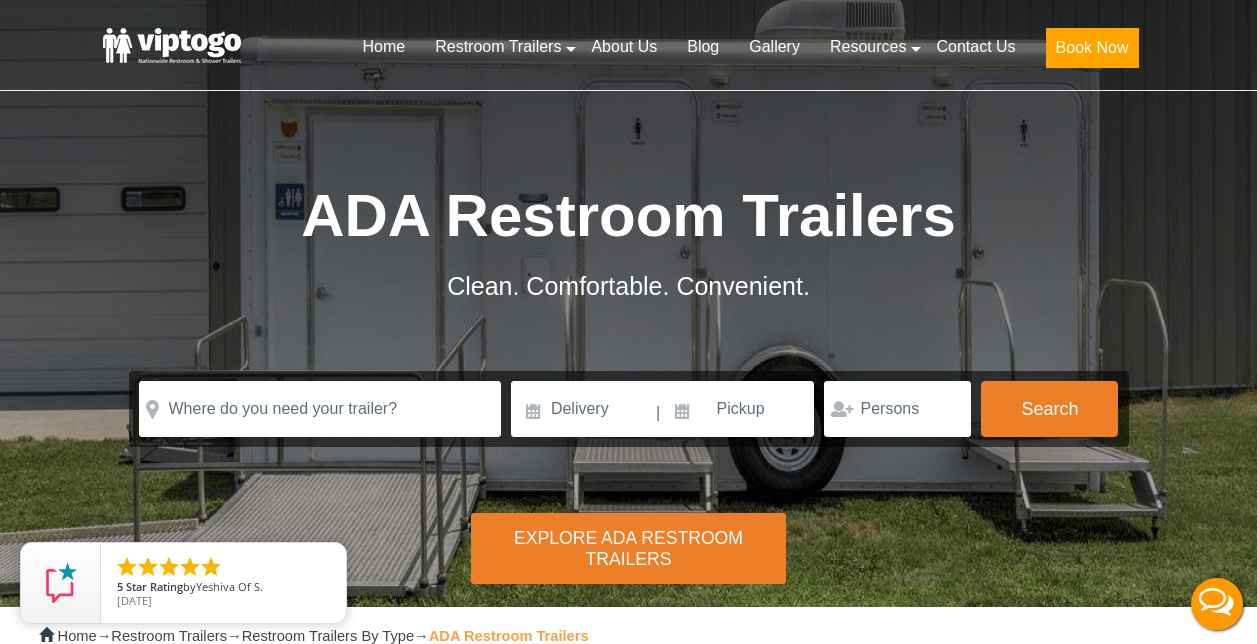 scroll, scrollTop: 0, scrollLeft: 0, axis: both 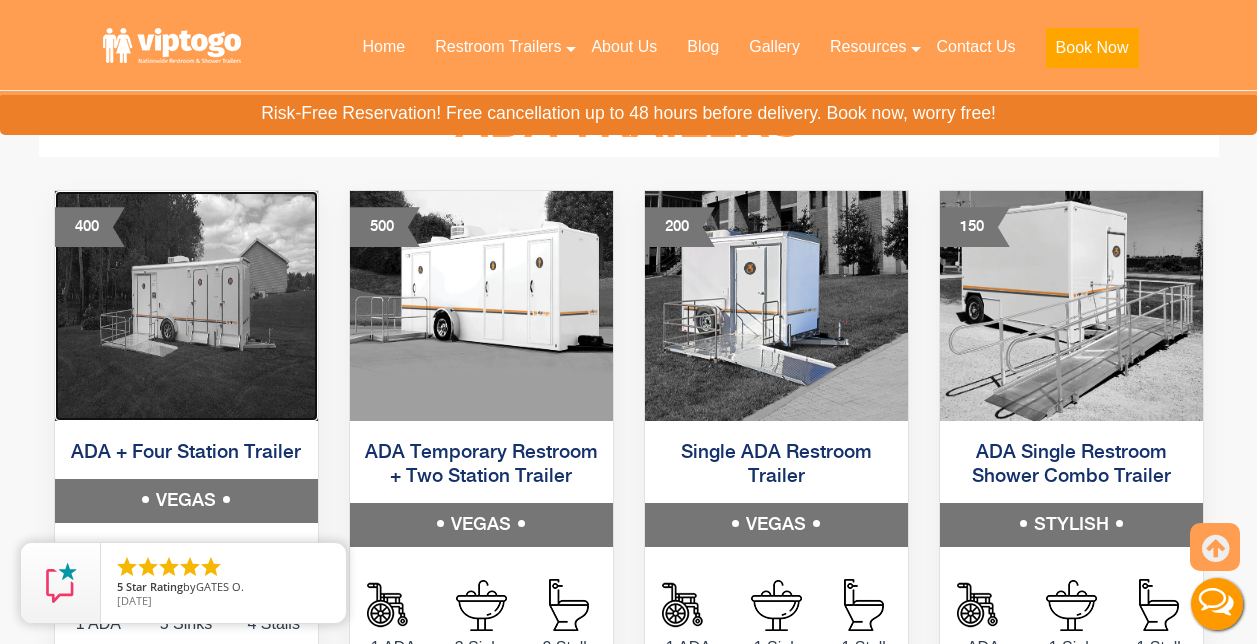 click at bounding box center [186, 306] 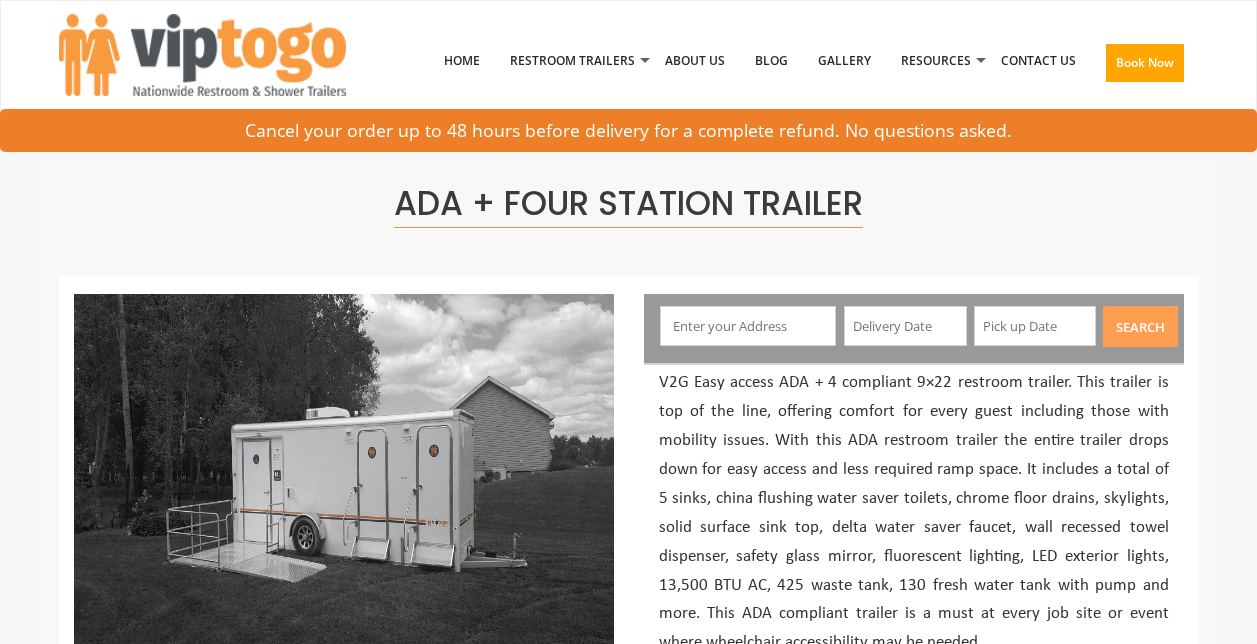 scroll, scrollTop: 0, scrollLeft: 0, axis: both 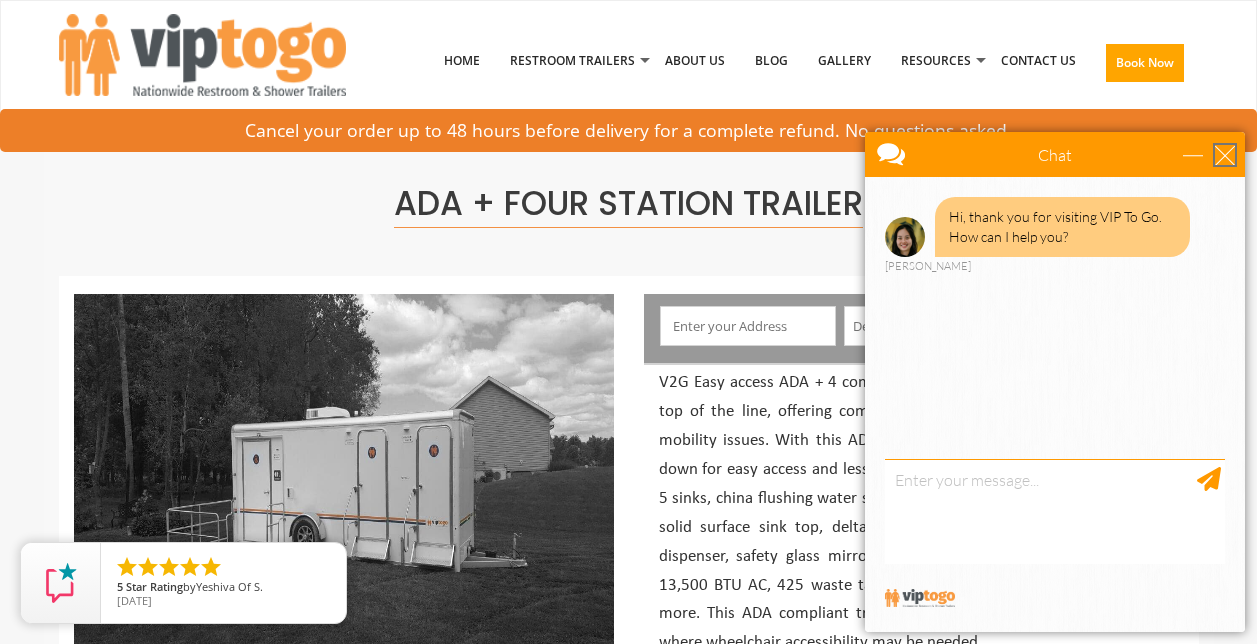 click at bounding box center [1225, 155] 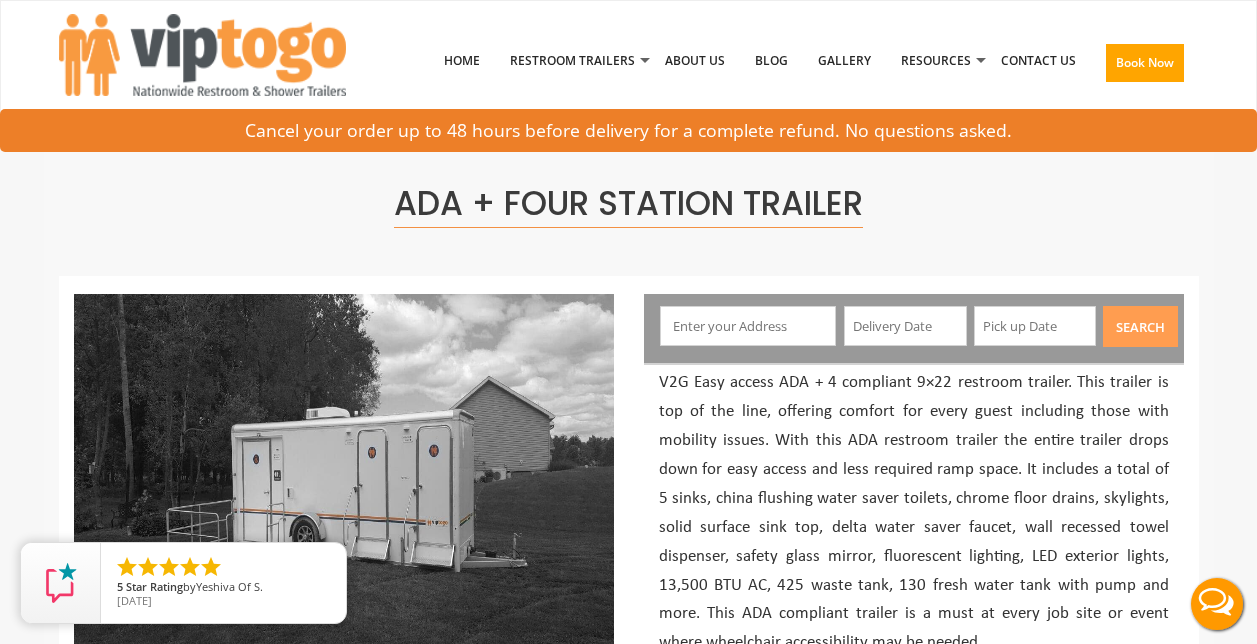 scroll, scrollTop: 0, scrollLeft: 0, axis: both 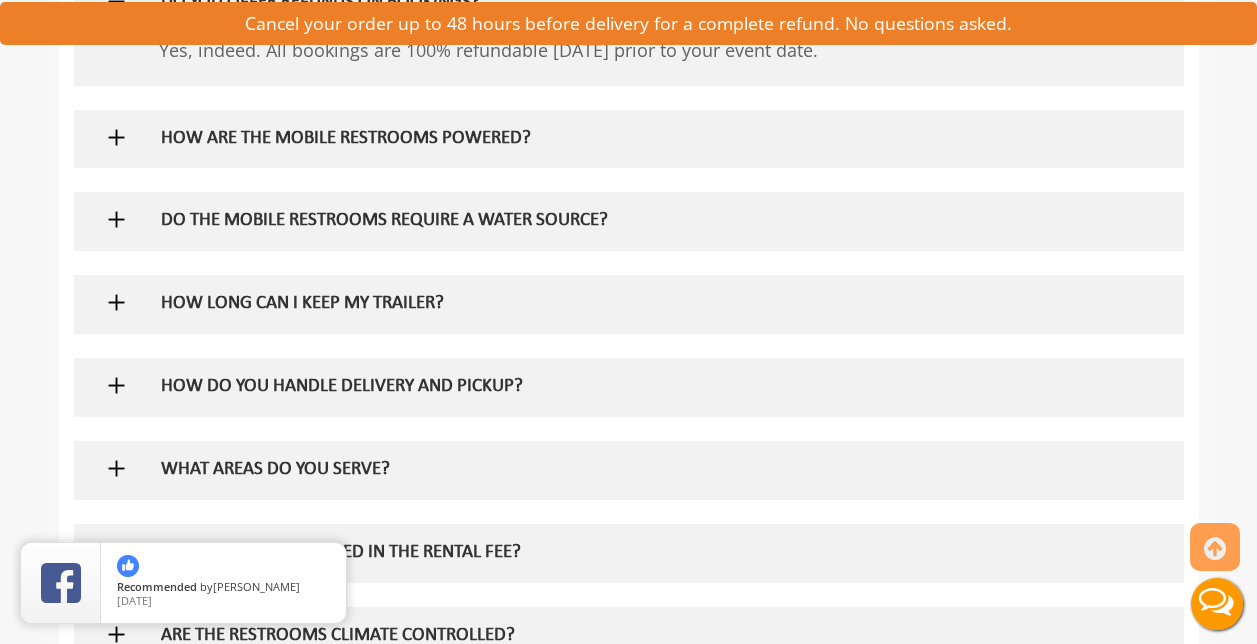 click at bounding box center (116, 137) 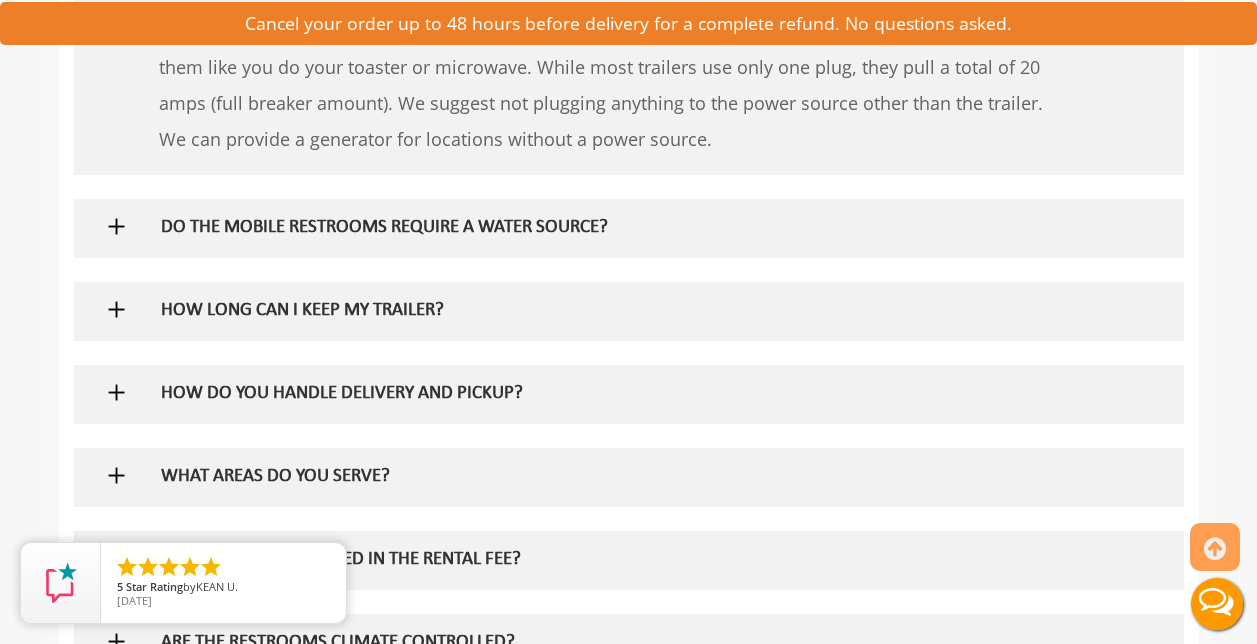 scroll, scrollTop: 1626, scrollLeft: 0, axis: vertical 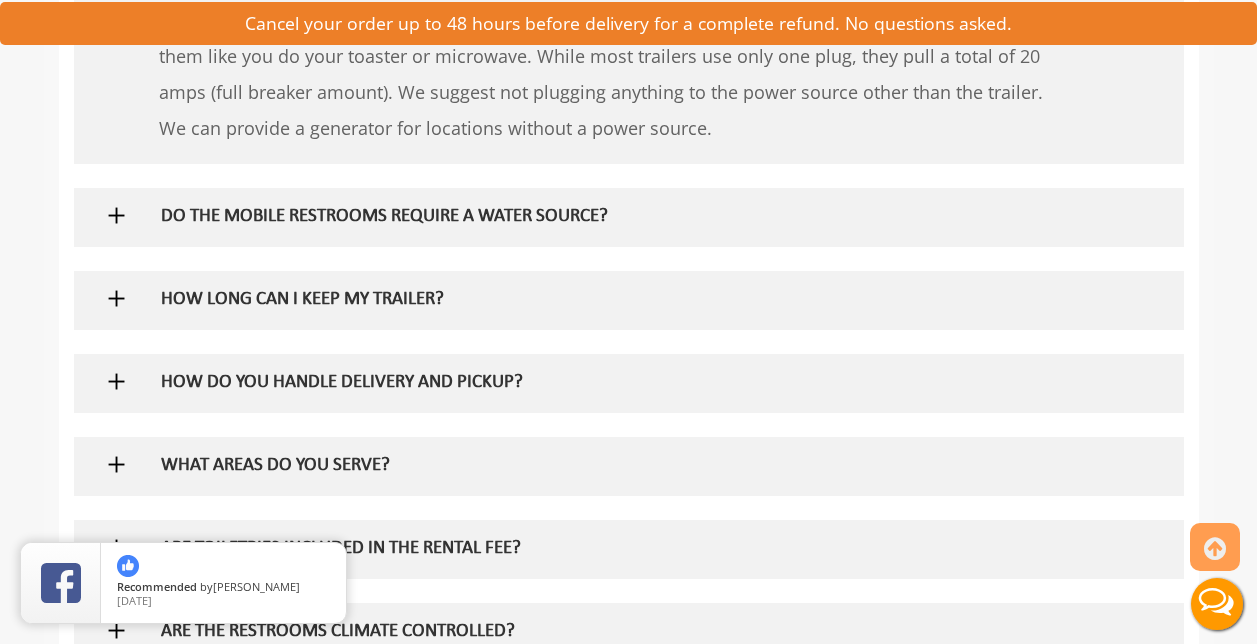 click at bounding box center (116, 215) 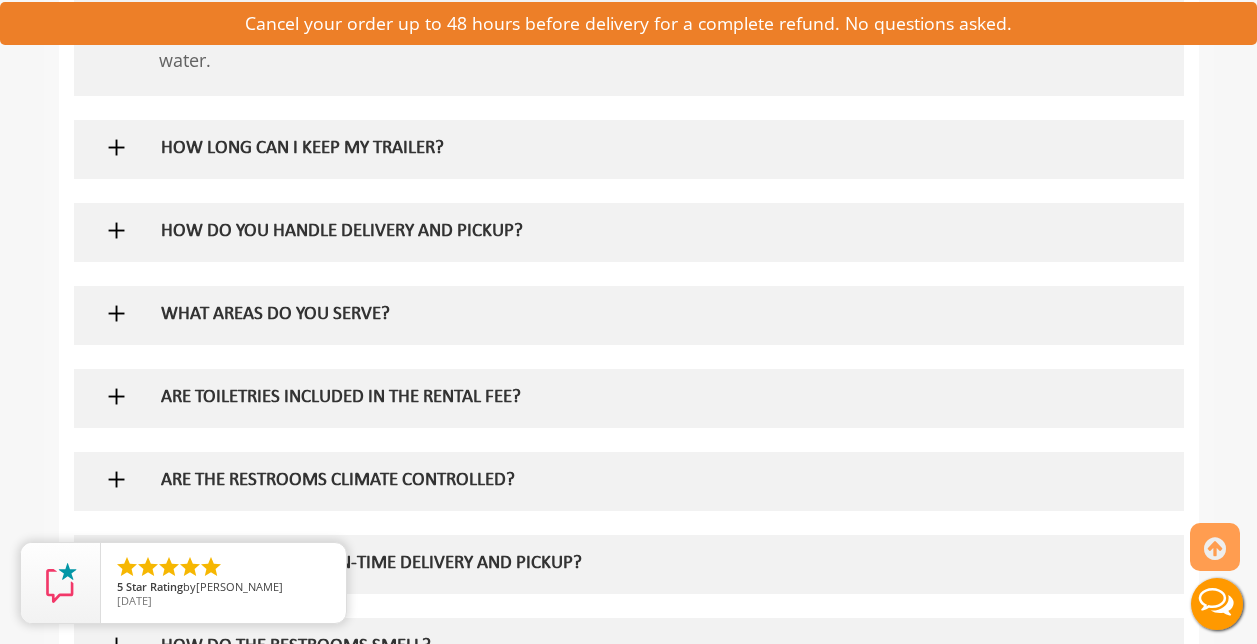 scroll, scrollTop: 1905, scrollLeft: 0, axis: vertical 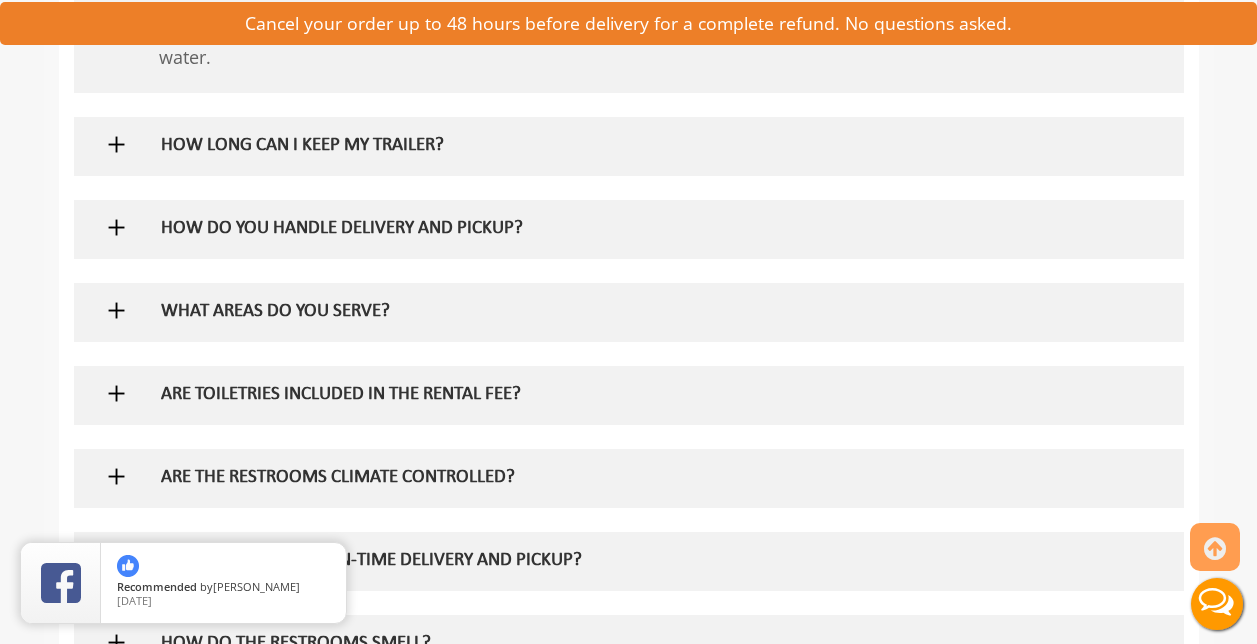 click at bounding box center (116, 144) 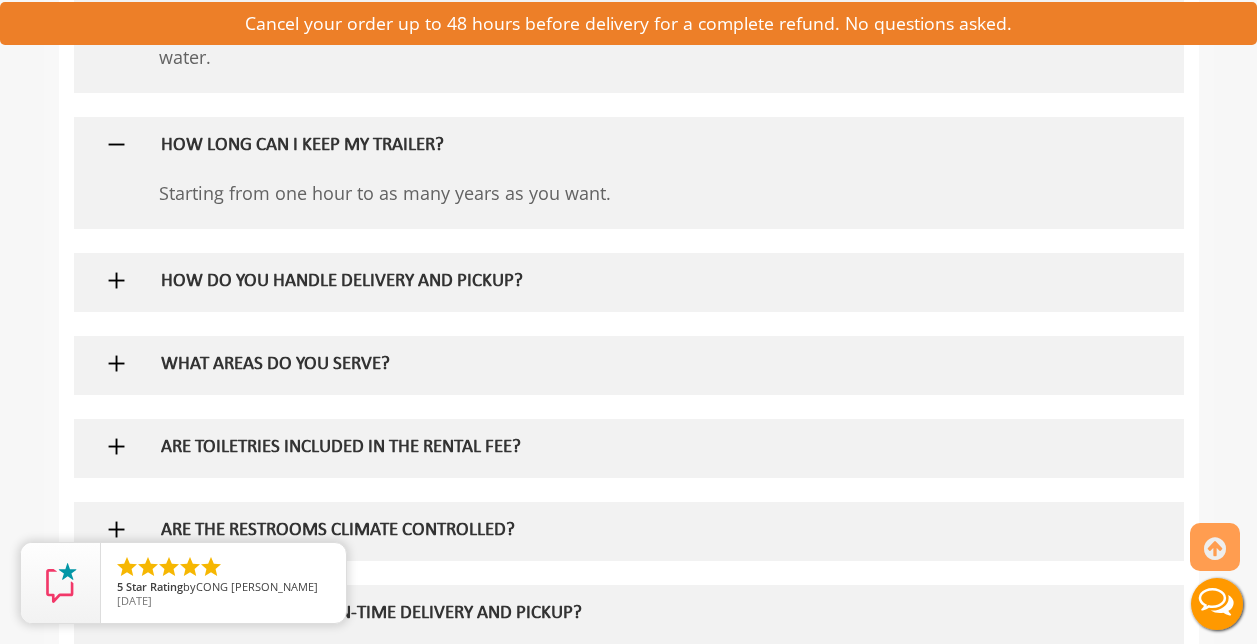 click at bounding box center [116, 280] 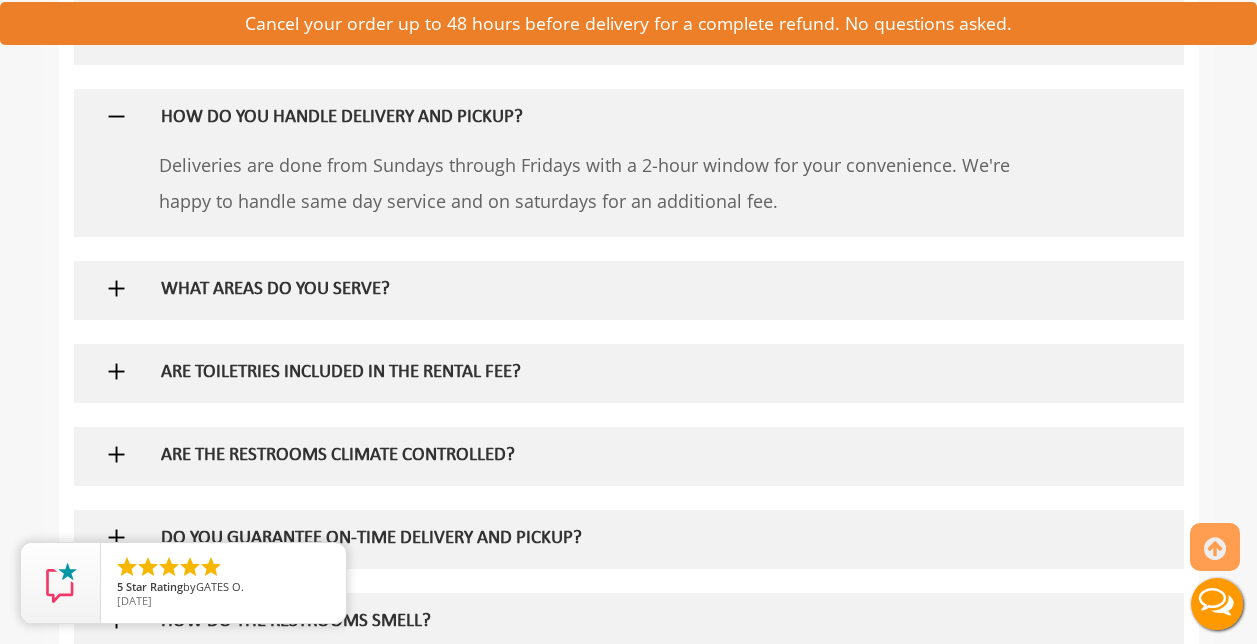 scroll, scrollTop: 2076, scrollLeft: 0, axis: vertical 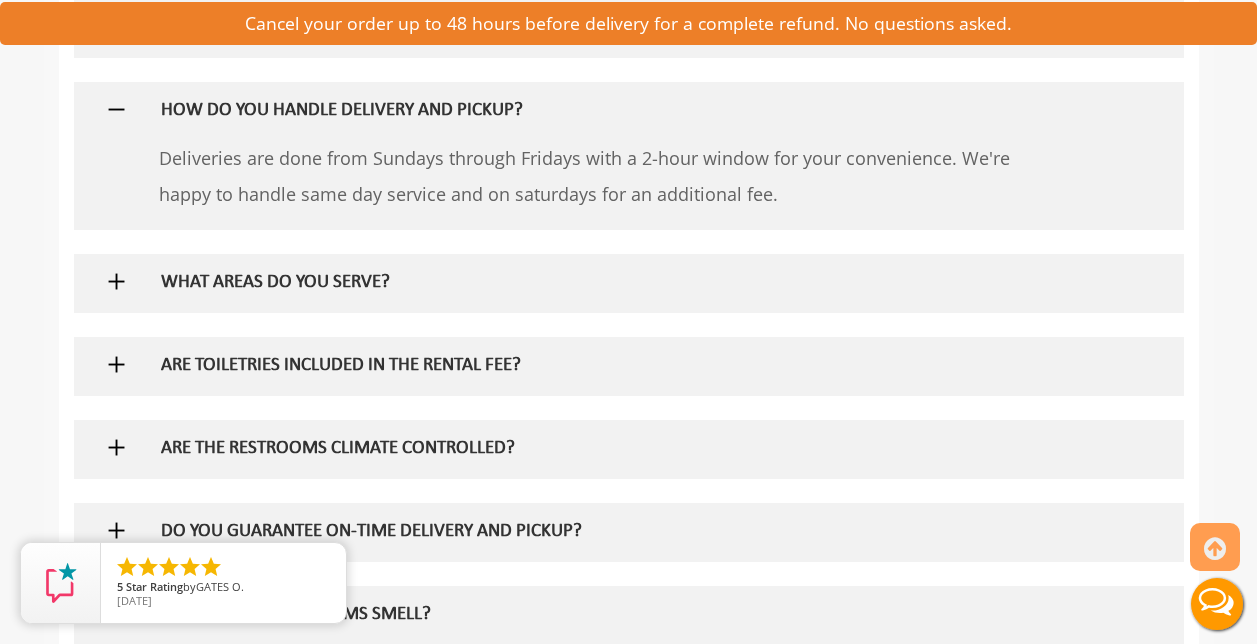 click at bounding box center [116, 281] 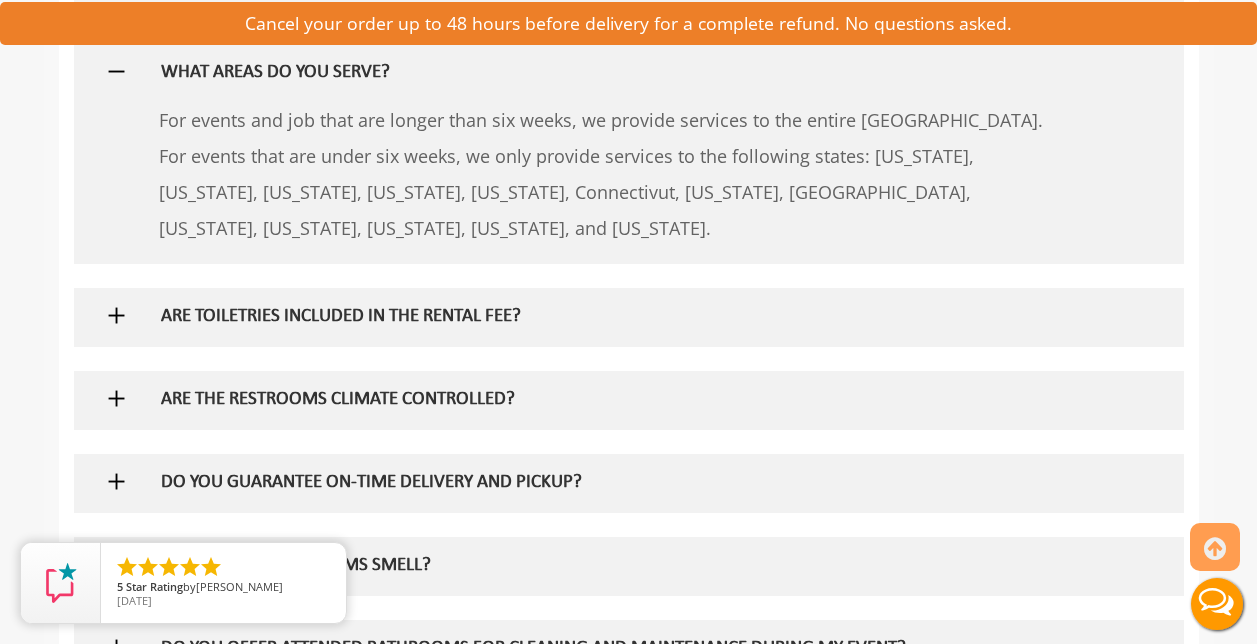 scroll, scrollTop: 2326, scrollLeft: 0, axis: vertical 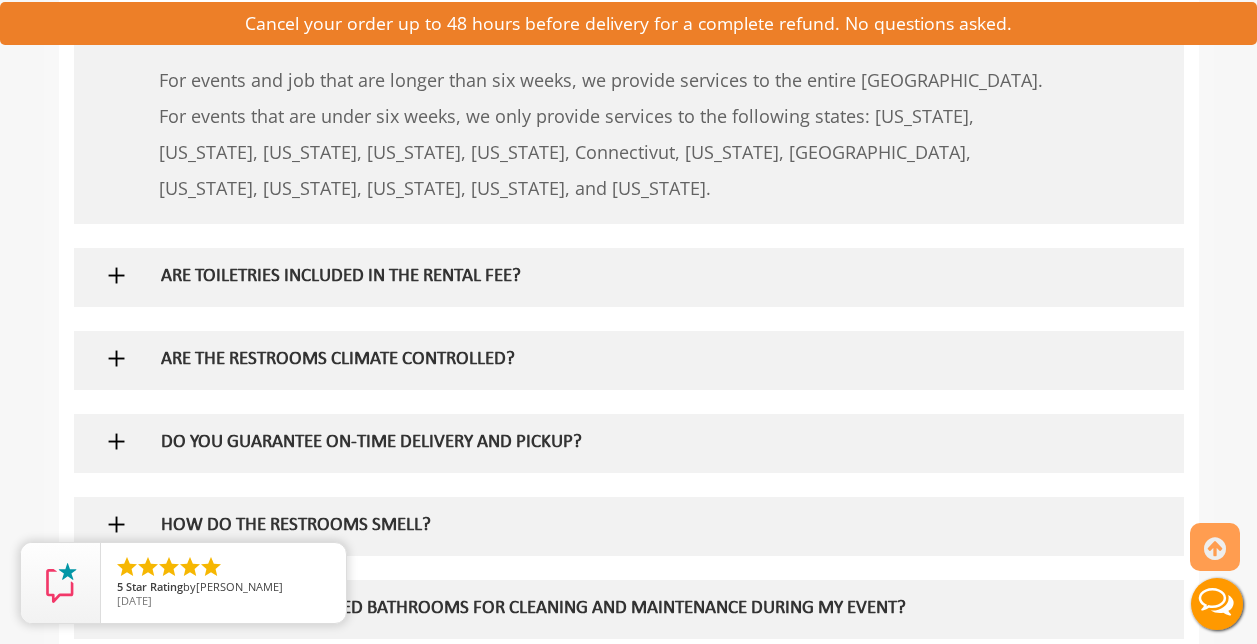 click at bounding box center [116, 275] 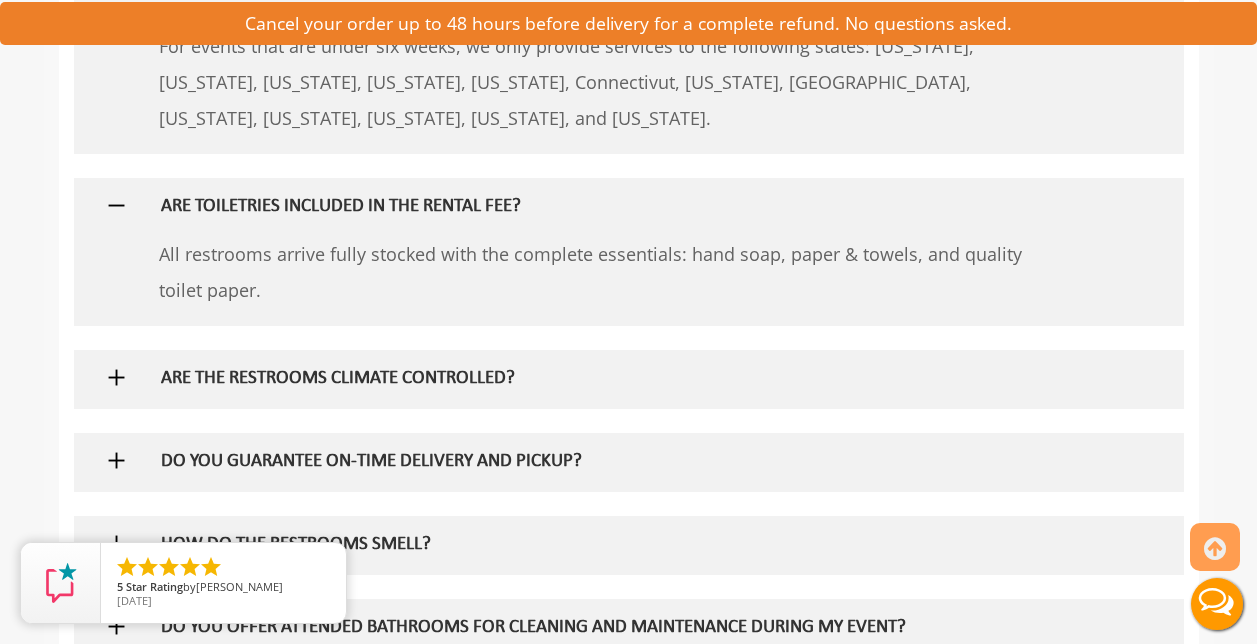 scroll, scrollTop: 2416, scrollLeft: 0, axis: vertical 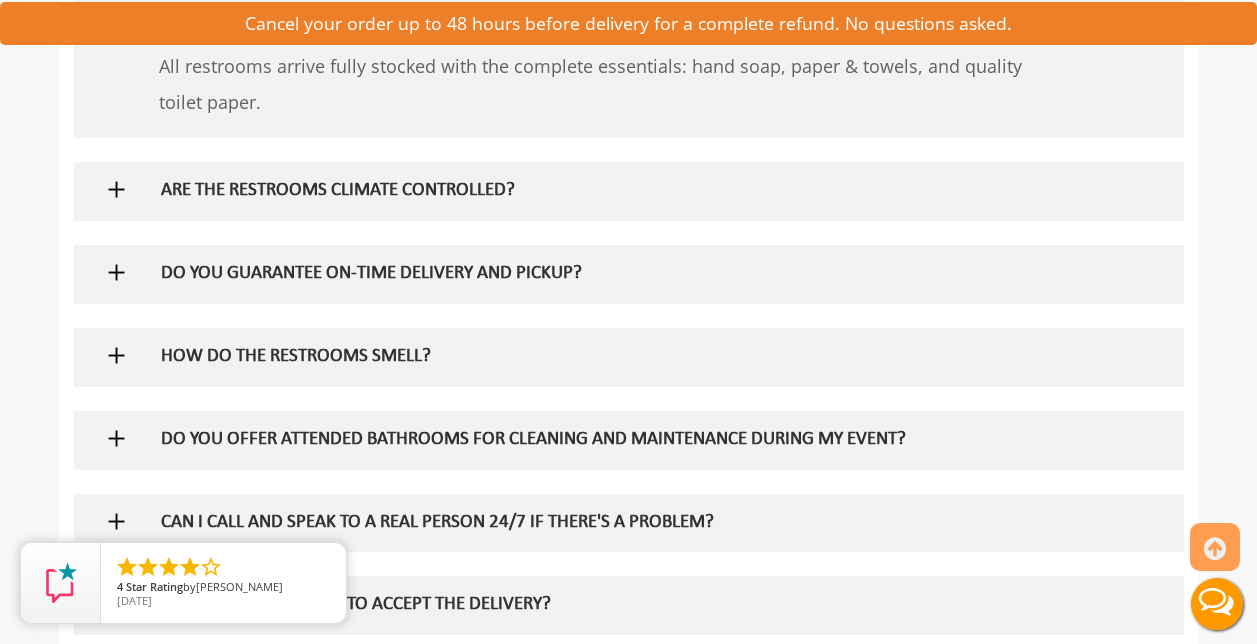 click at bounding box center (116, 189) 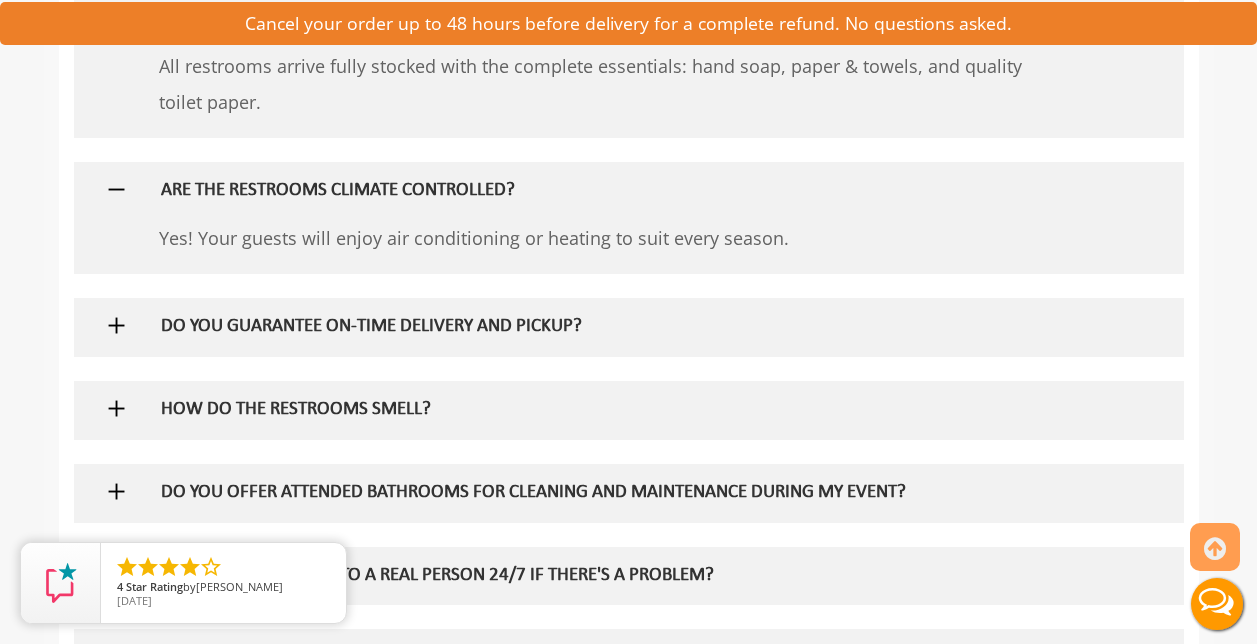 click at bounding box center (116, 325) 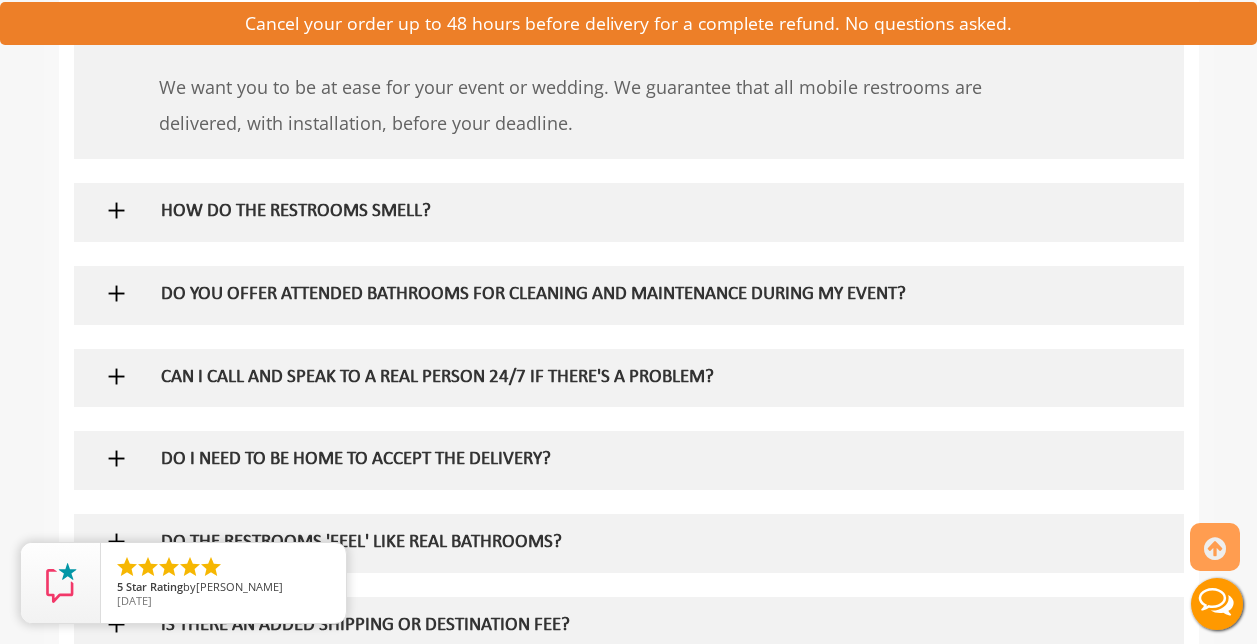 scroll, scrollTop: 2892, scrollLeft: 0, axis: vertical 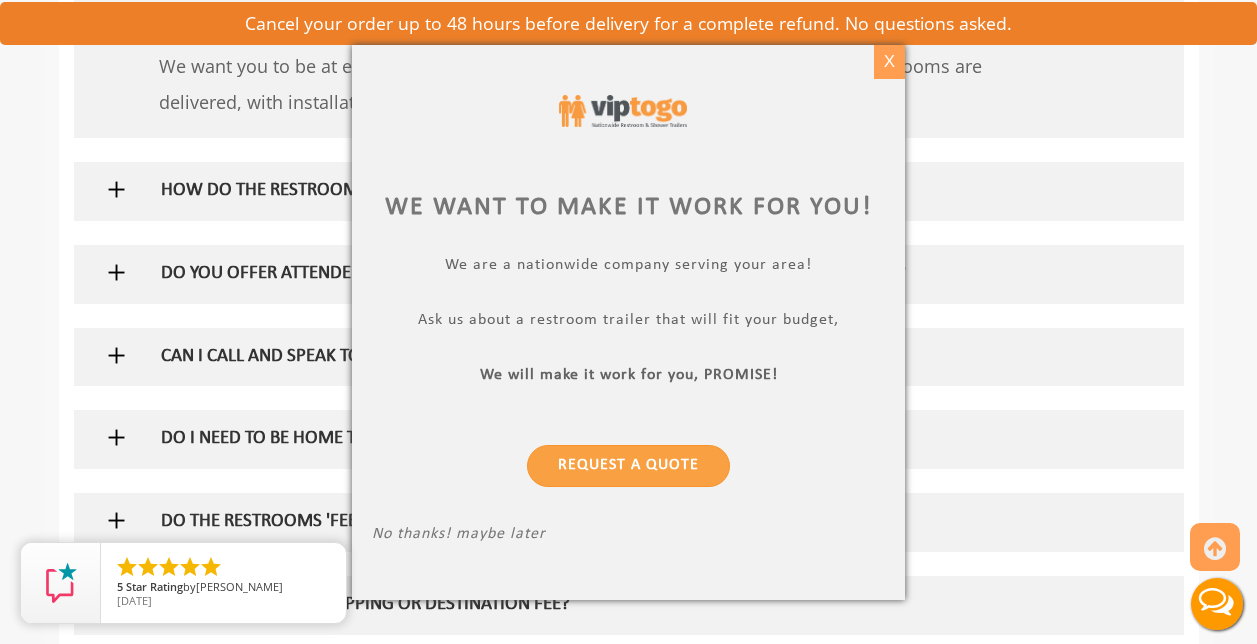 click on "X" at bounding box center [889, 62] 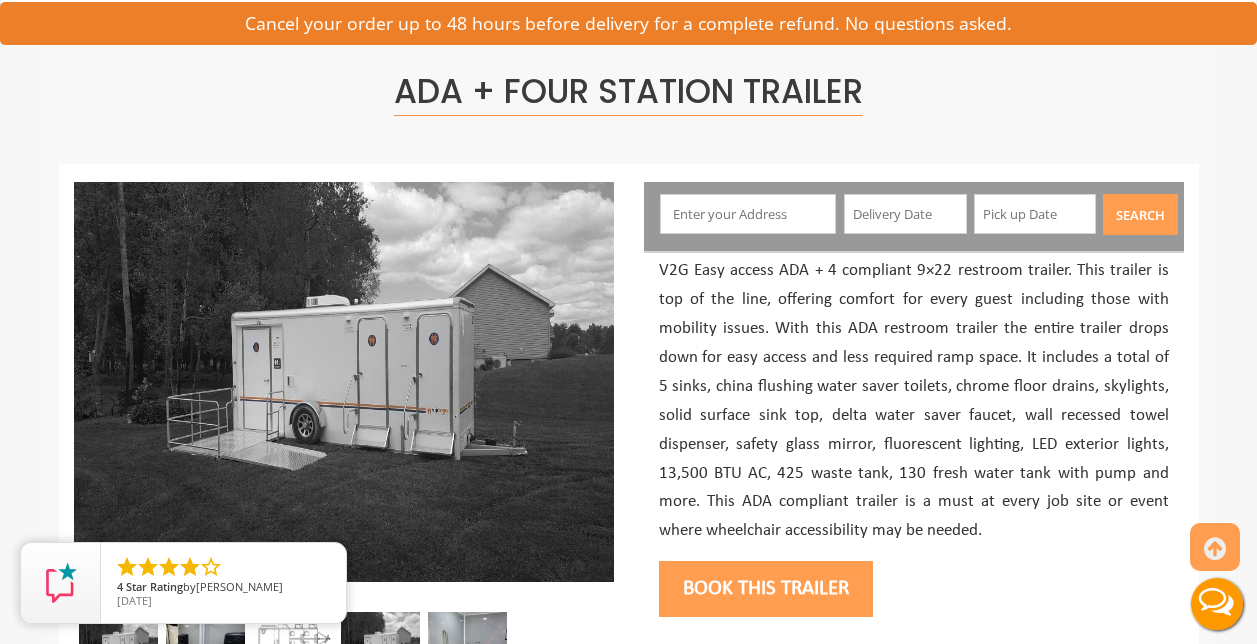 scroll, scrollTop: 2892, scrollLeft: 0, axis: vertical 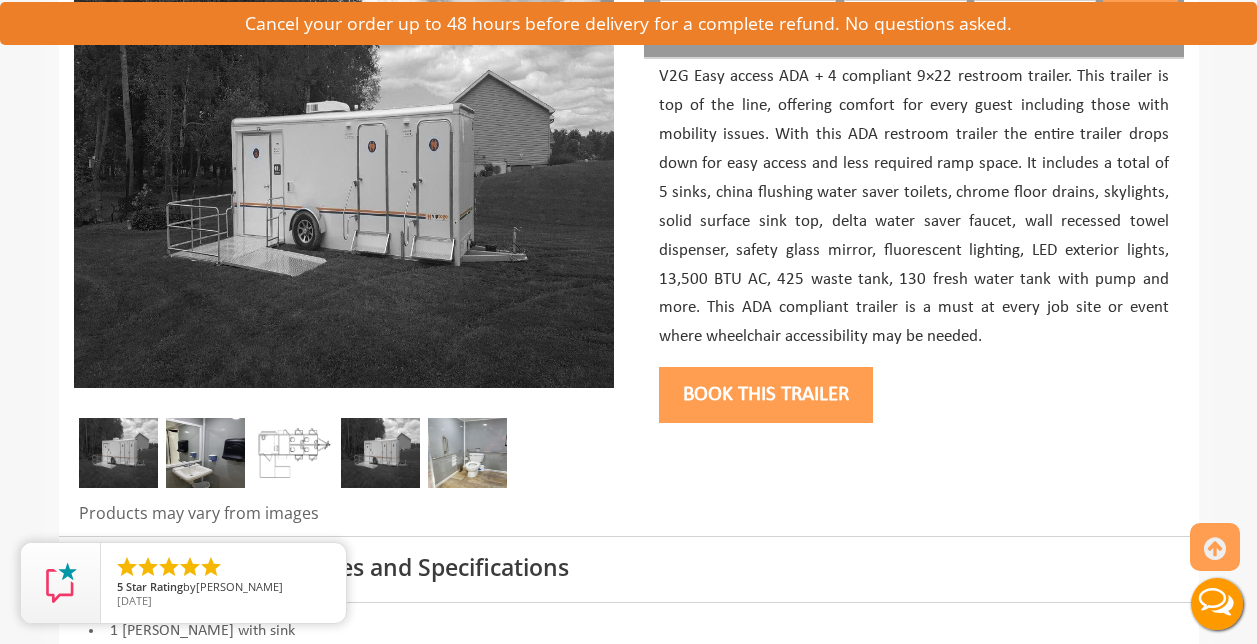 click at bounding box center [293, 453] 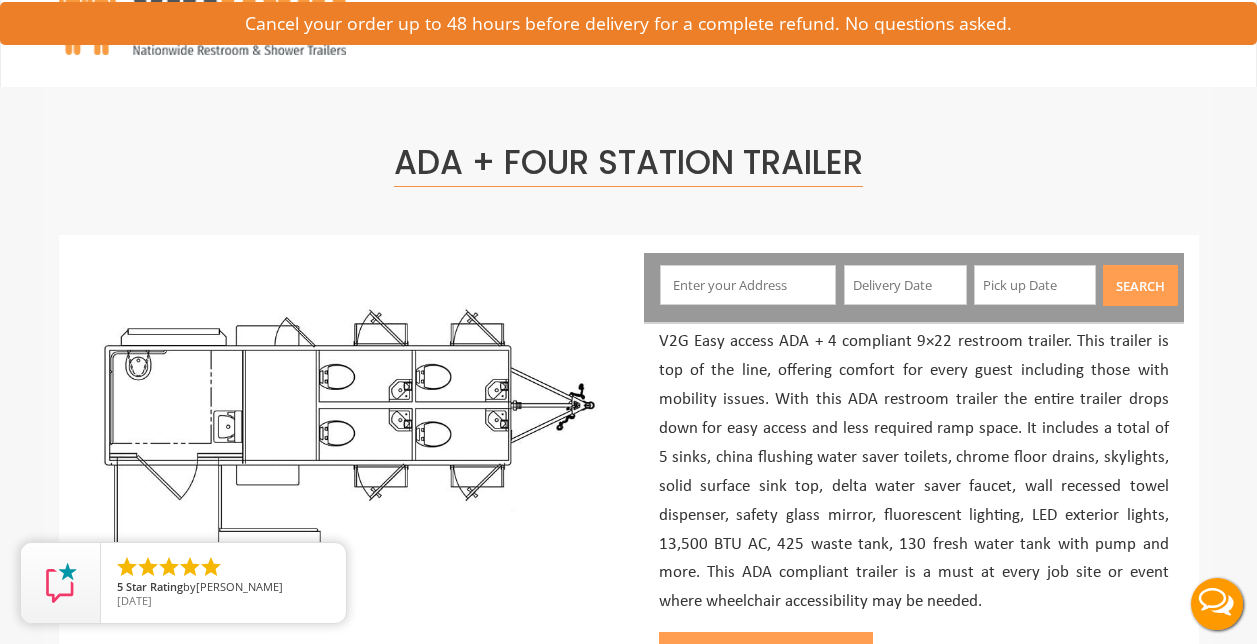 scroll, scrollTop: 0, scrollLeft: 0, axis: both 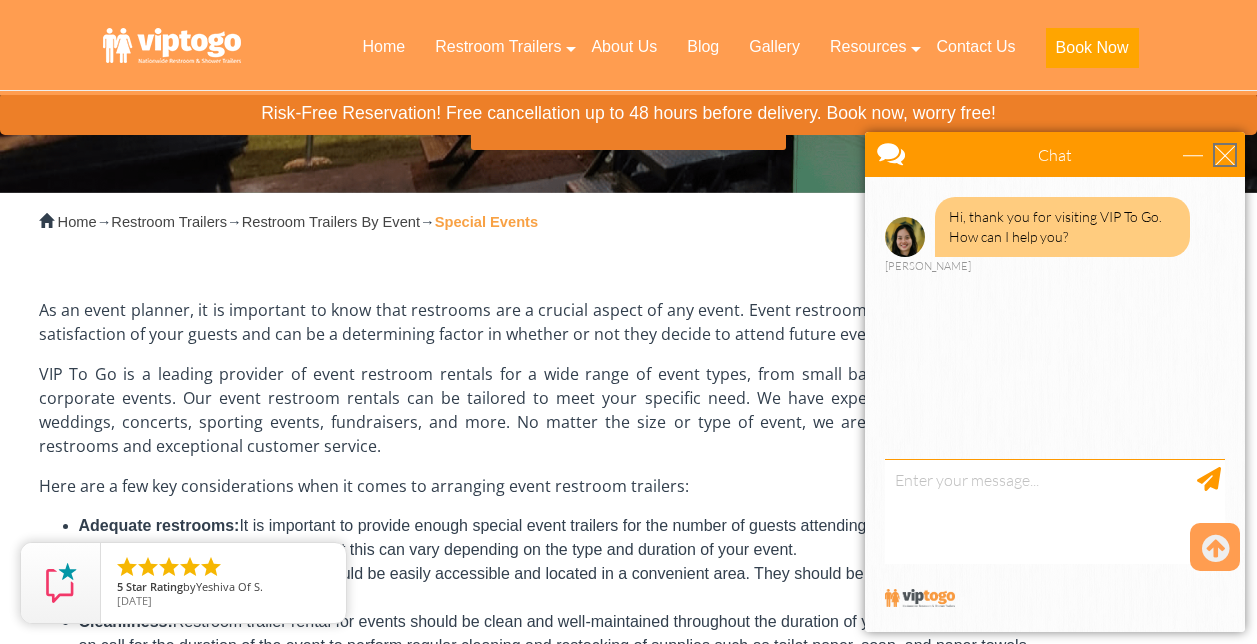 click at bounding box center [1225, 155] 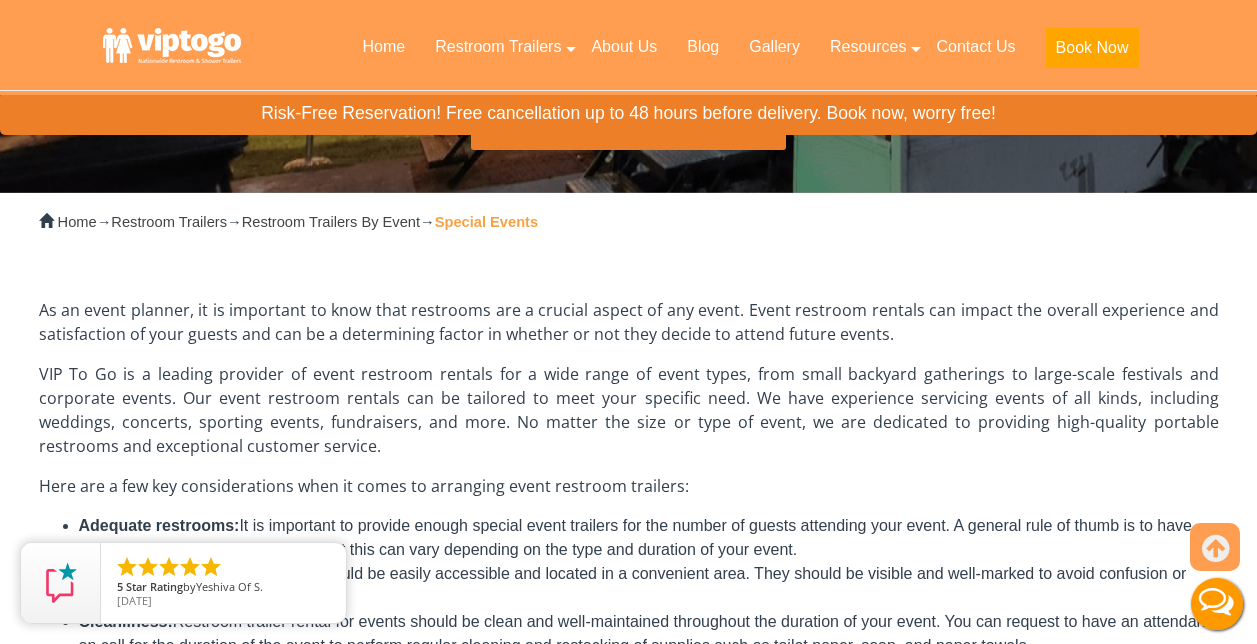 scroll, scrollTop: 0, scrollLeft: 0, axis: both 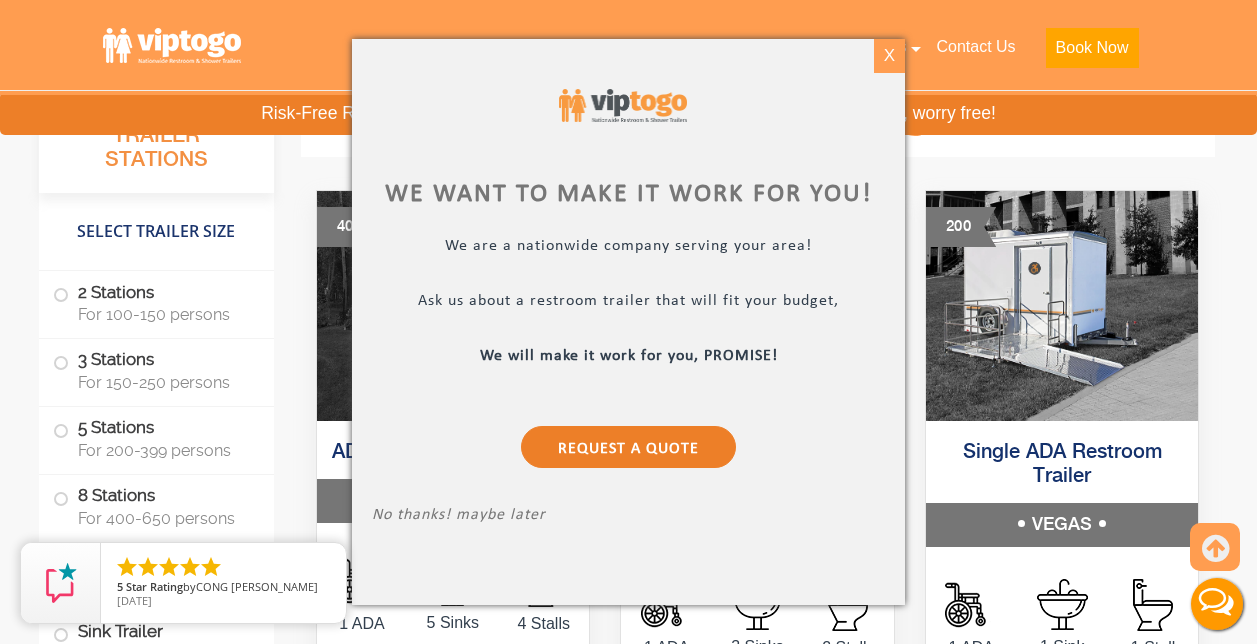 click on "X" at bounding box center [889, 56] 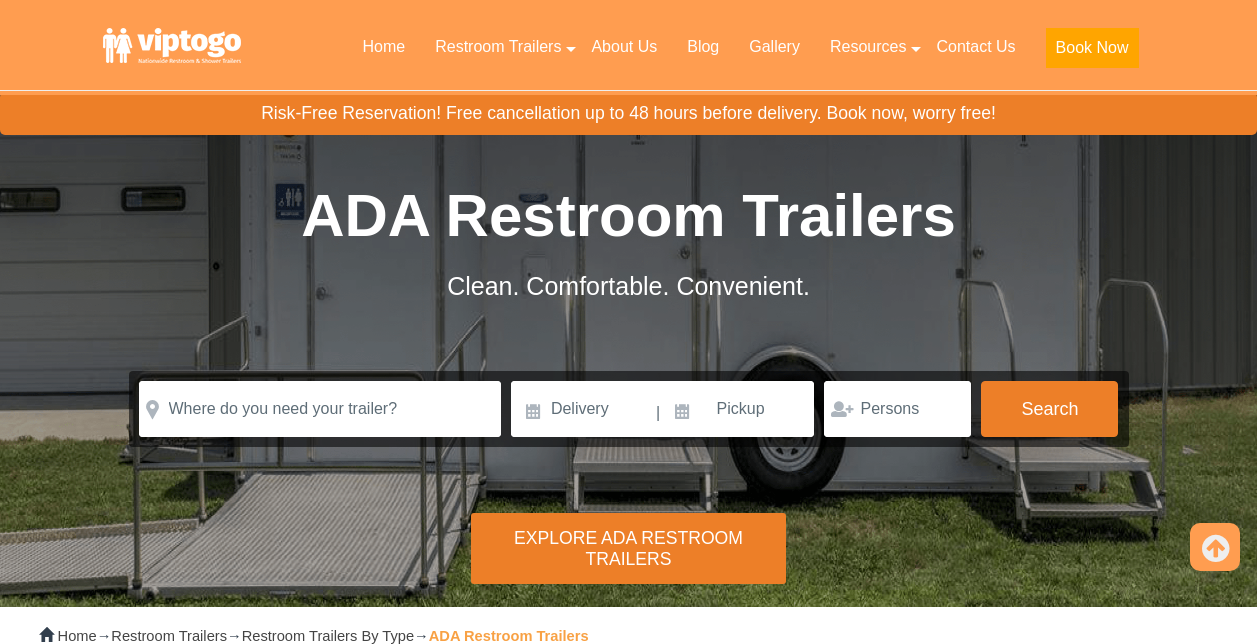 scroll, scrollTop: 899, scrollLeft: 0, axis: vertical 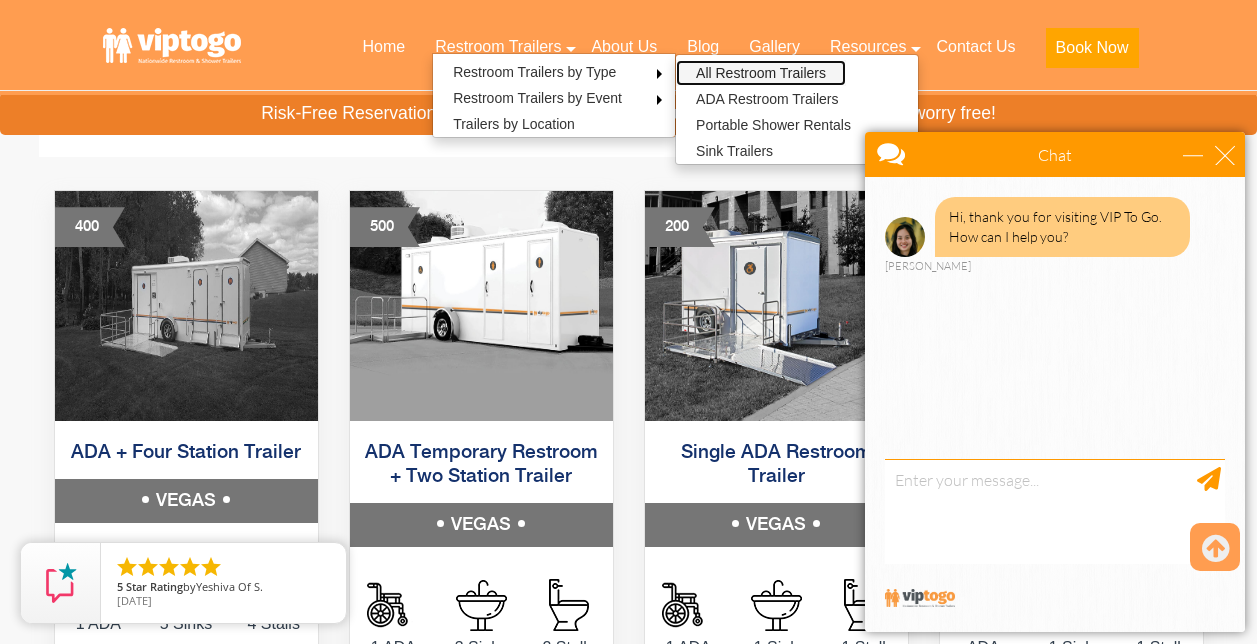 click on "All Restroom Trailers" at bounding box center (761, 73) 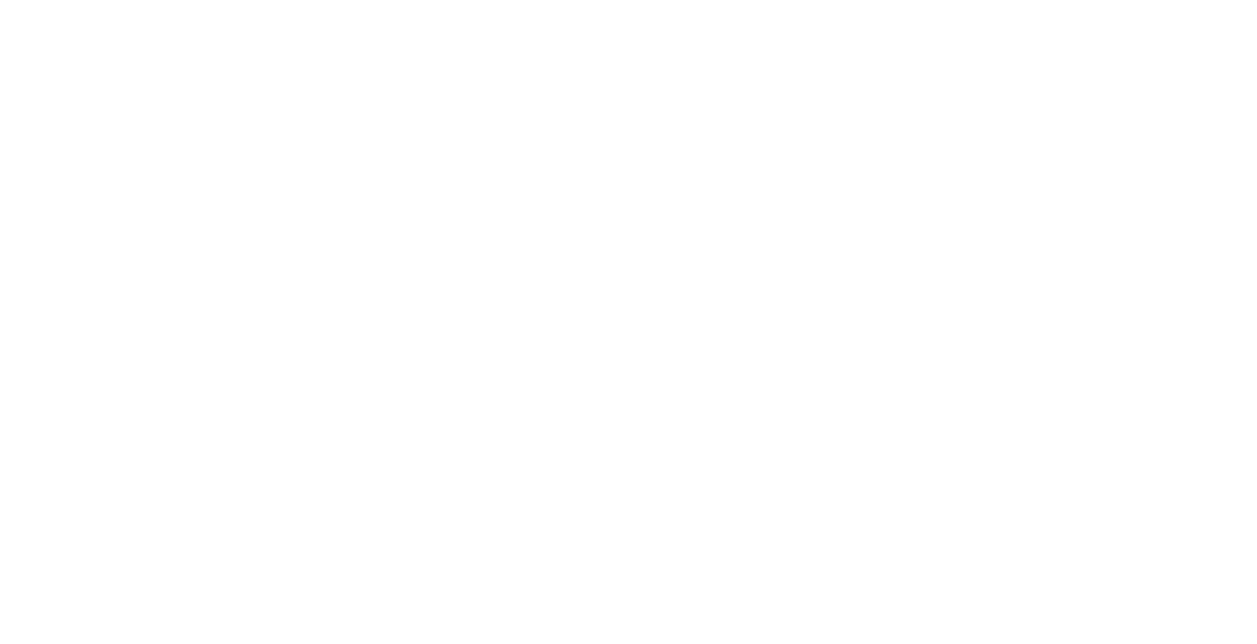 scroll, scrollTop: 0, scrollLeft: 0, axis: both 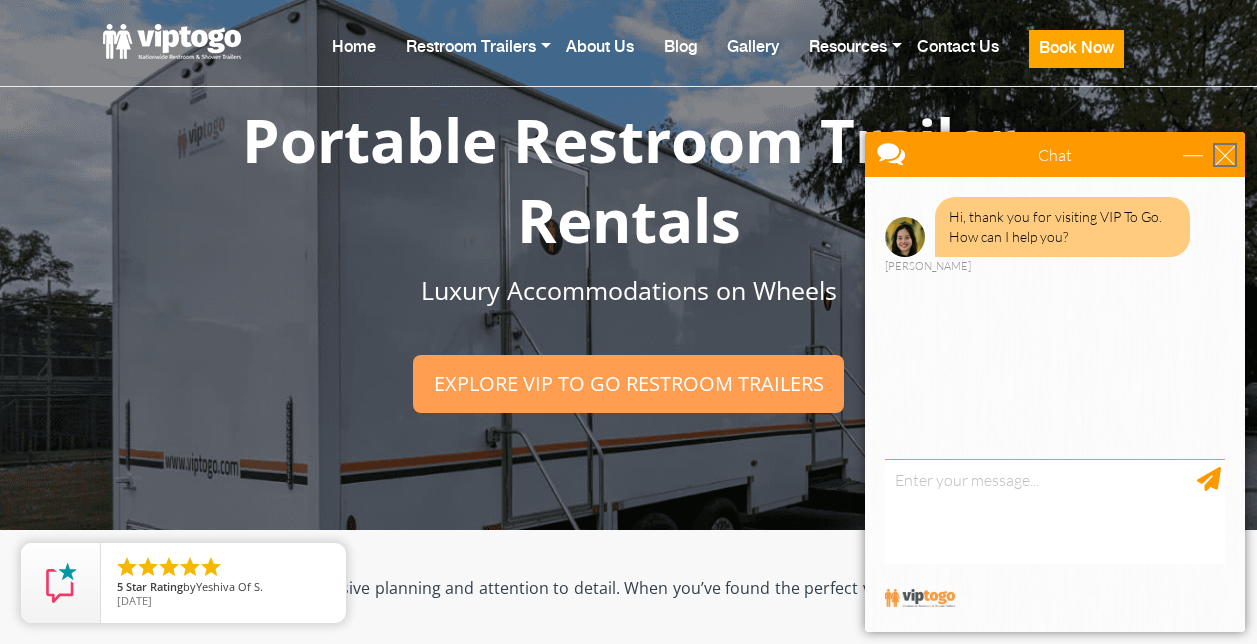 click at bounding box center [1225, 155] 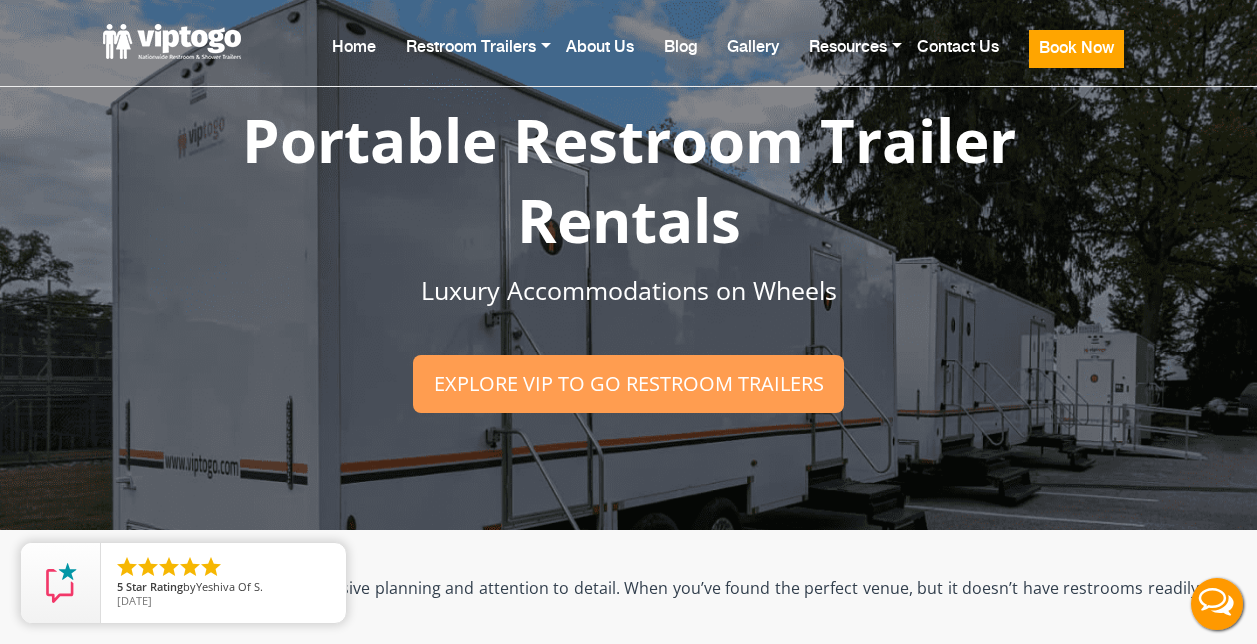 scroll, scrollTop: 0, scrollLeft: 0, axis: both 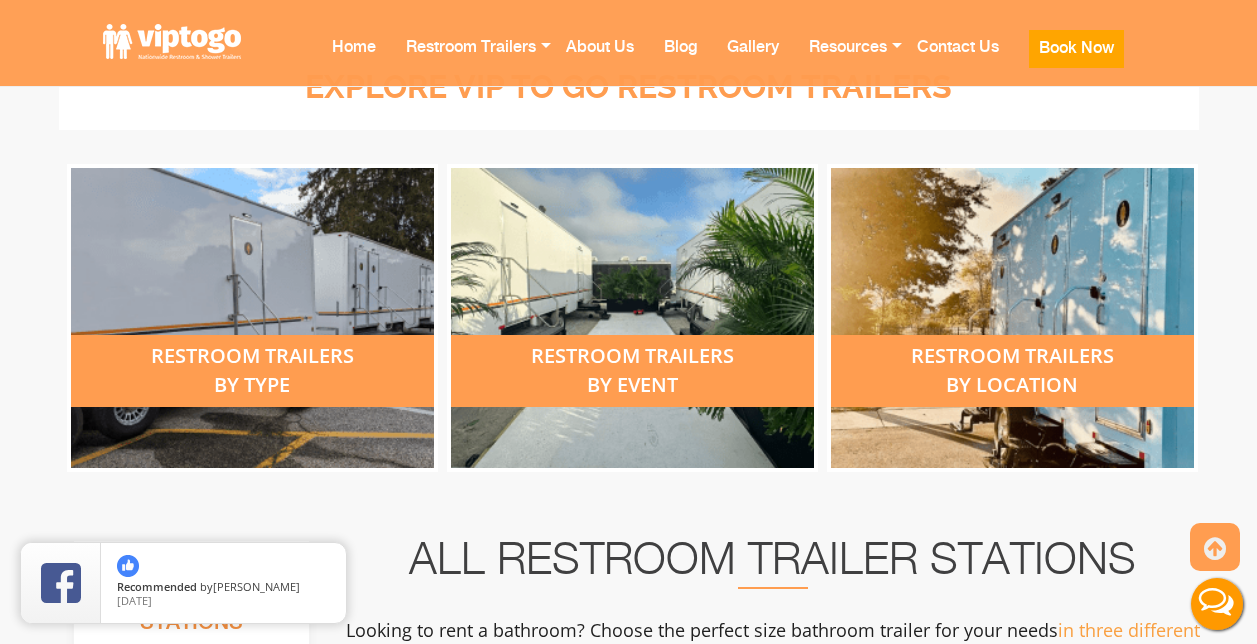 click on "restroom trailers  by location" at bounding box center [1012, 371] 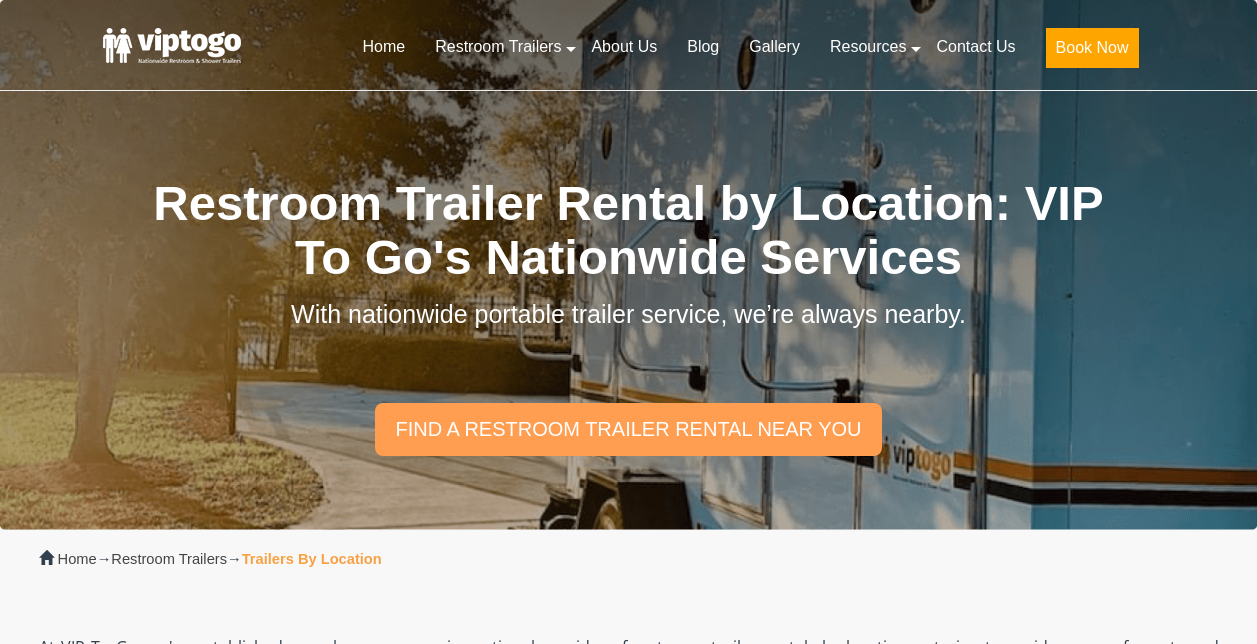 scroll, scrollTop: 0, scrollLeft: 0, axis: both 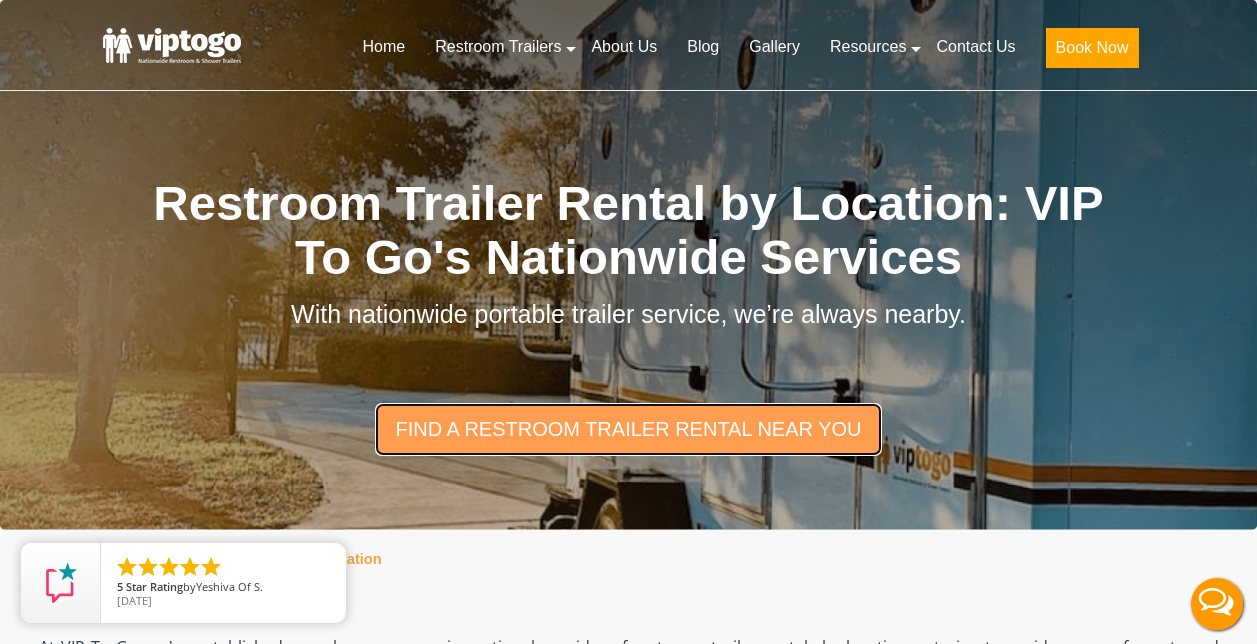 click on "find a restroom trailer rental near you" at bounding box center (628, 429) 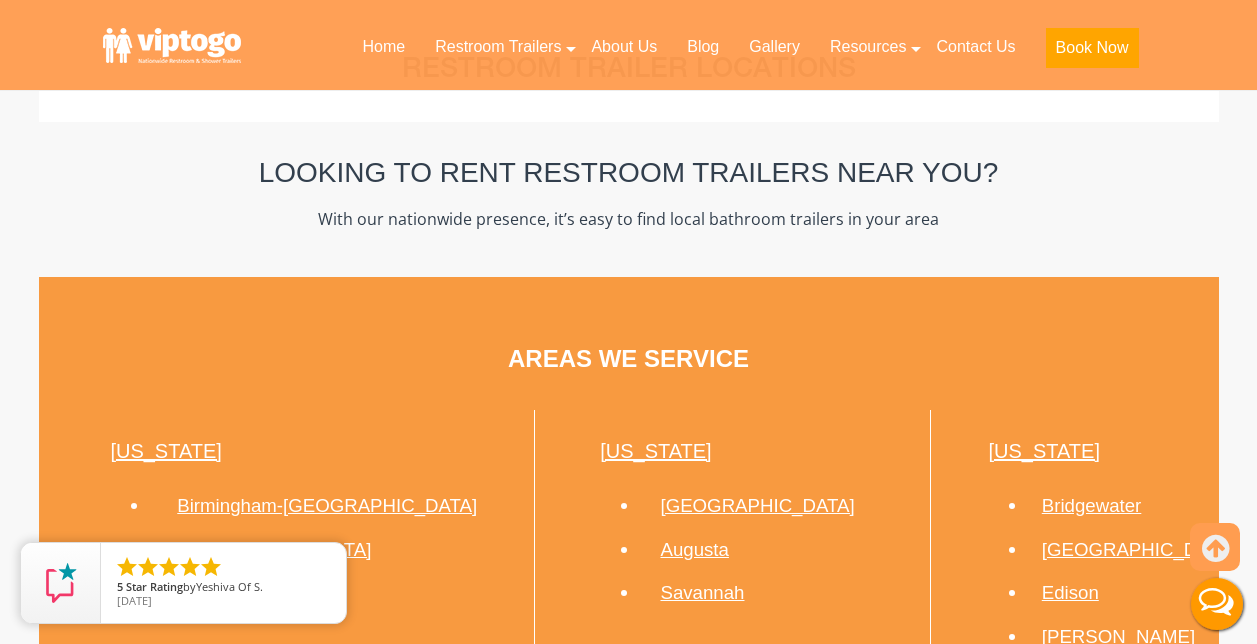scroll, scrollTop: 883, scrollLeft: 0, axis: vertical 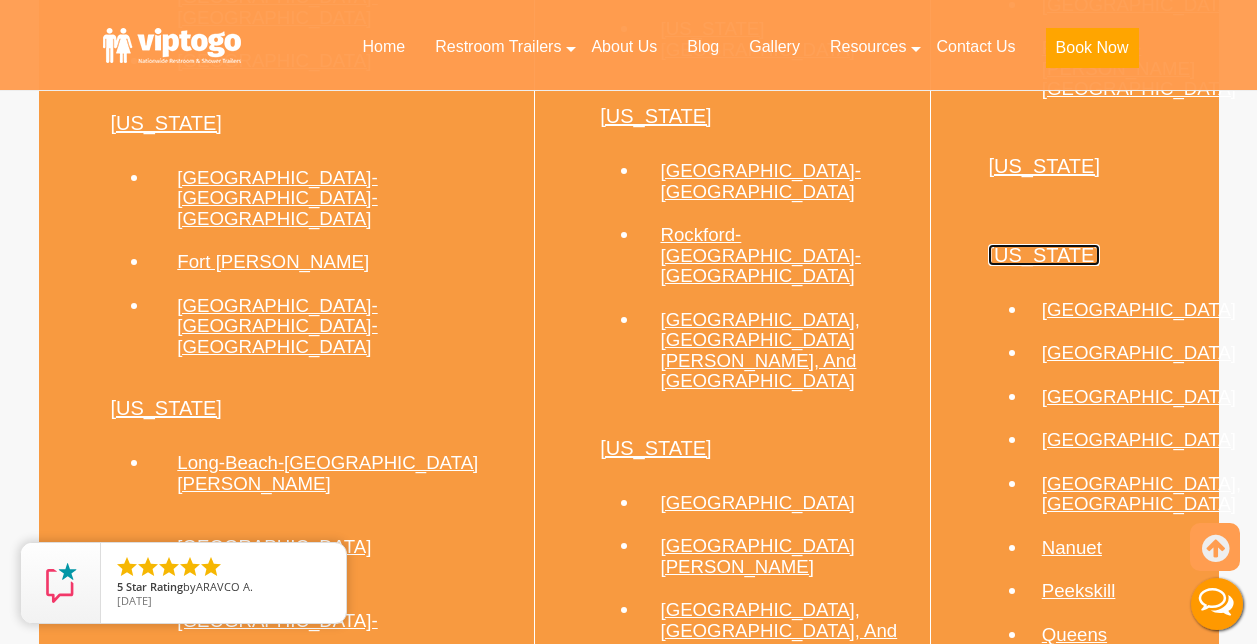 click on "New York" at bounding box center (1044, 255) 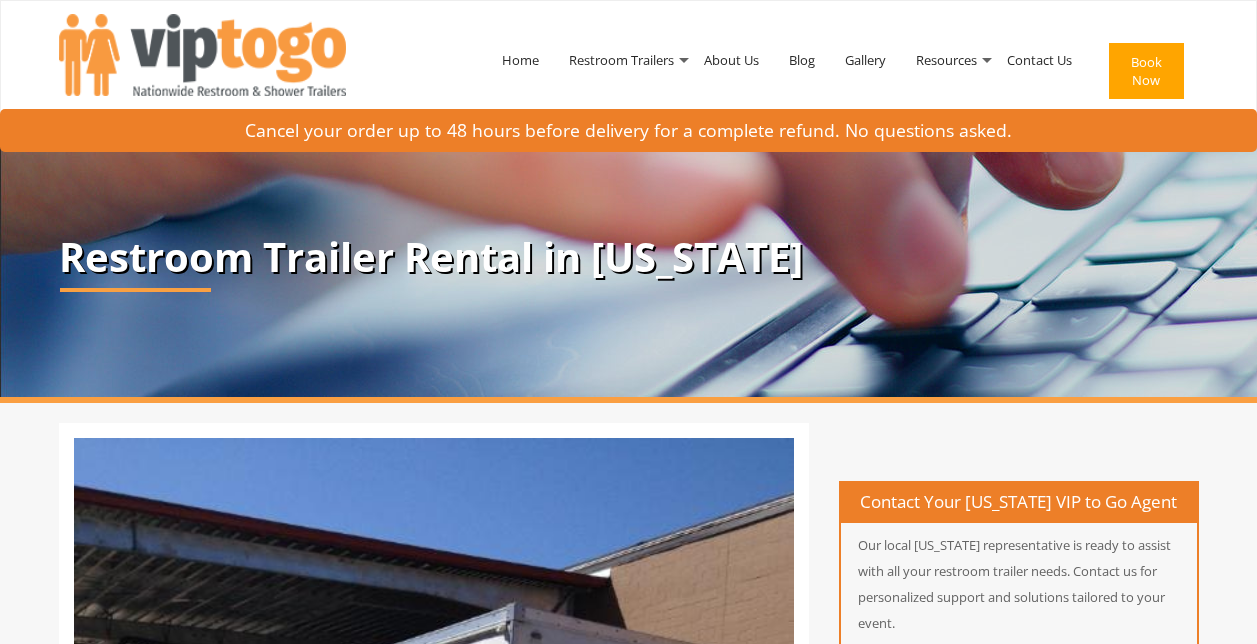scroll, scrollTop: 0, scrollLeft: 0, axis: both 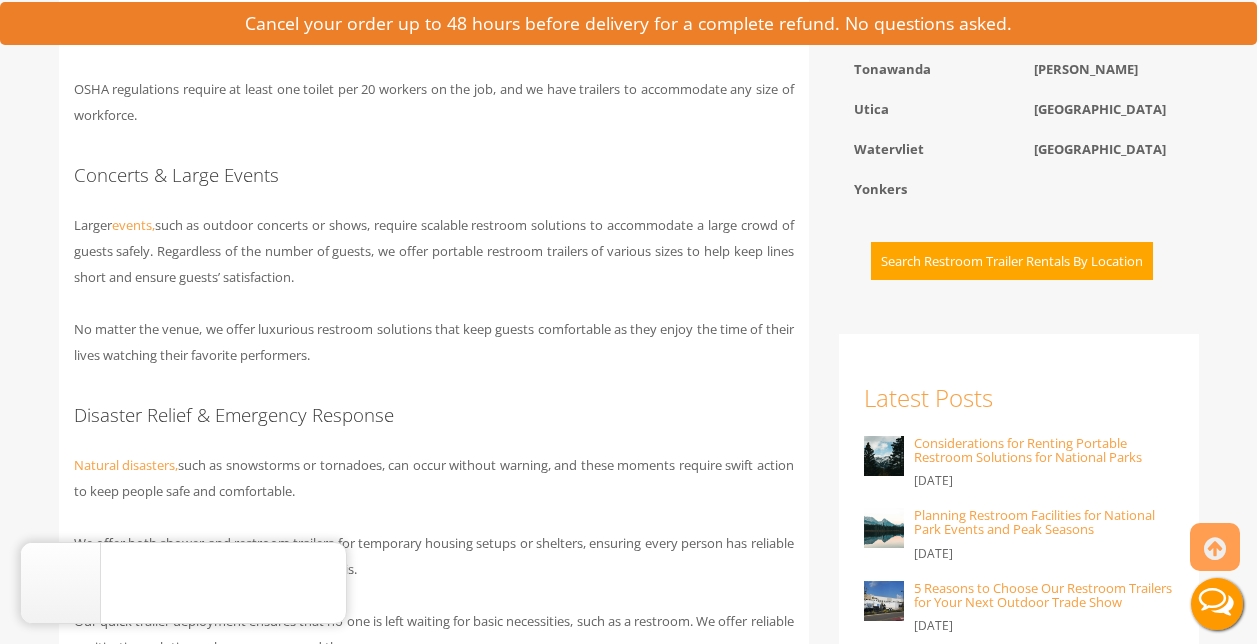 click on "Search Restroom Trailer Rentals By Location" at bounding box center [1012, 261] 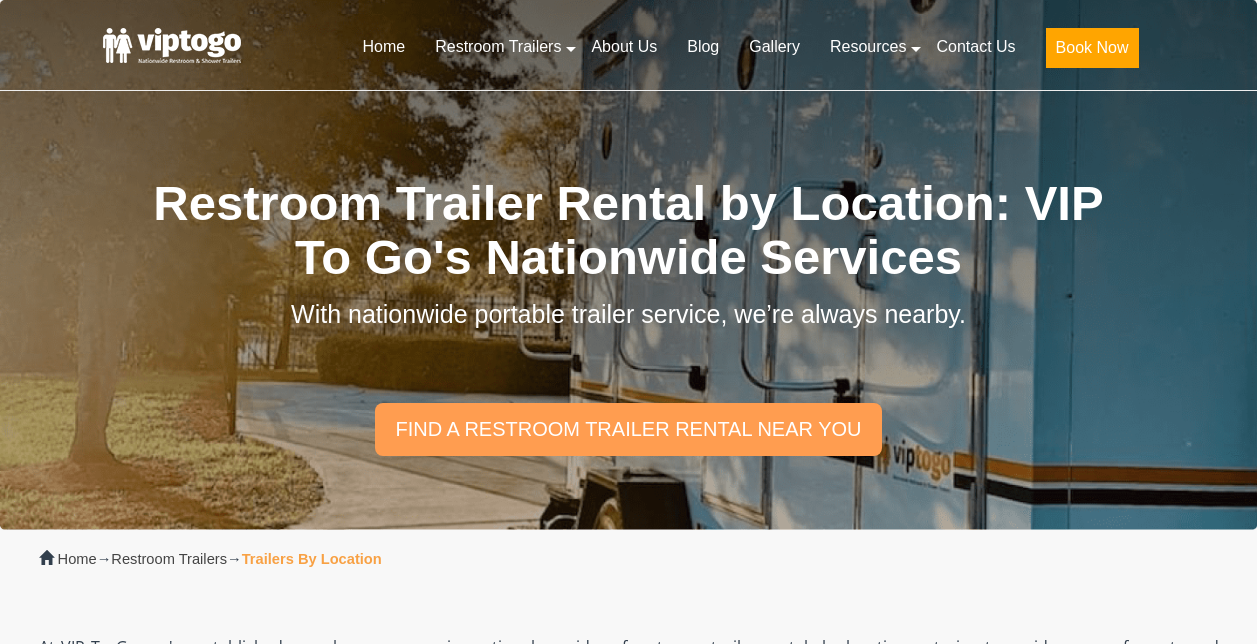 scroll, scrollTop: 0, scrollLeft: 0, axis: both 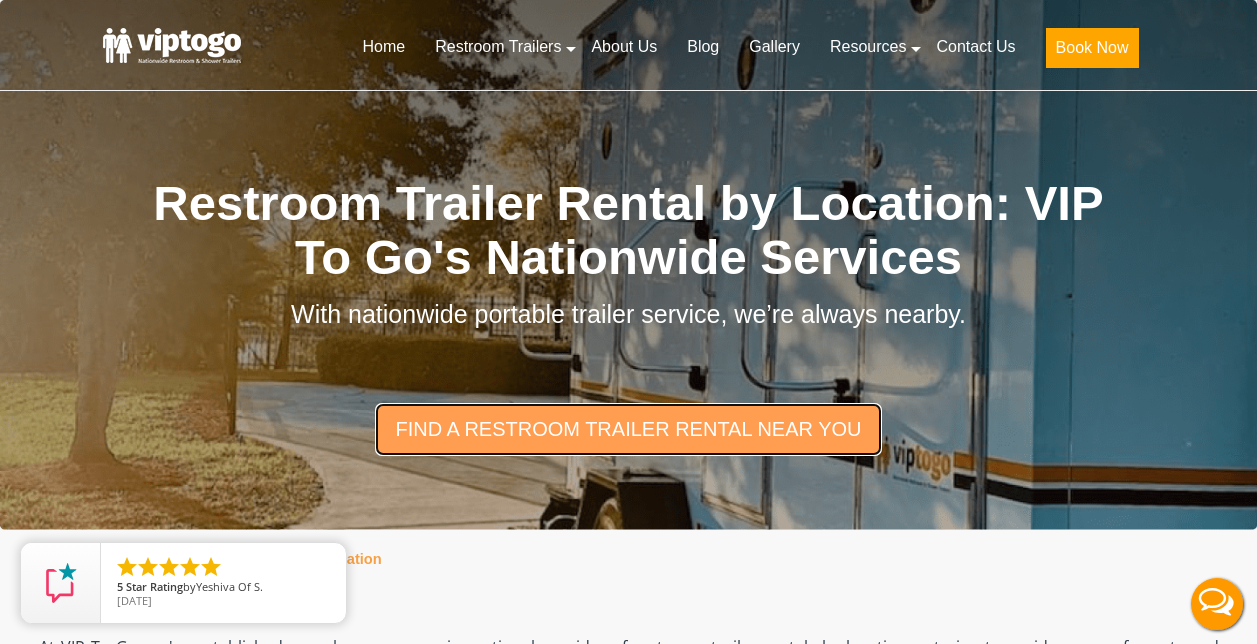 click on "find a restroom trailer rental near you" at bounding box center [628, 429] 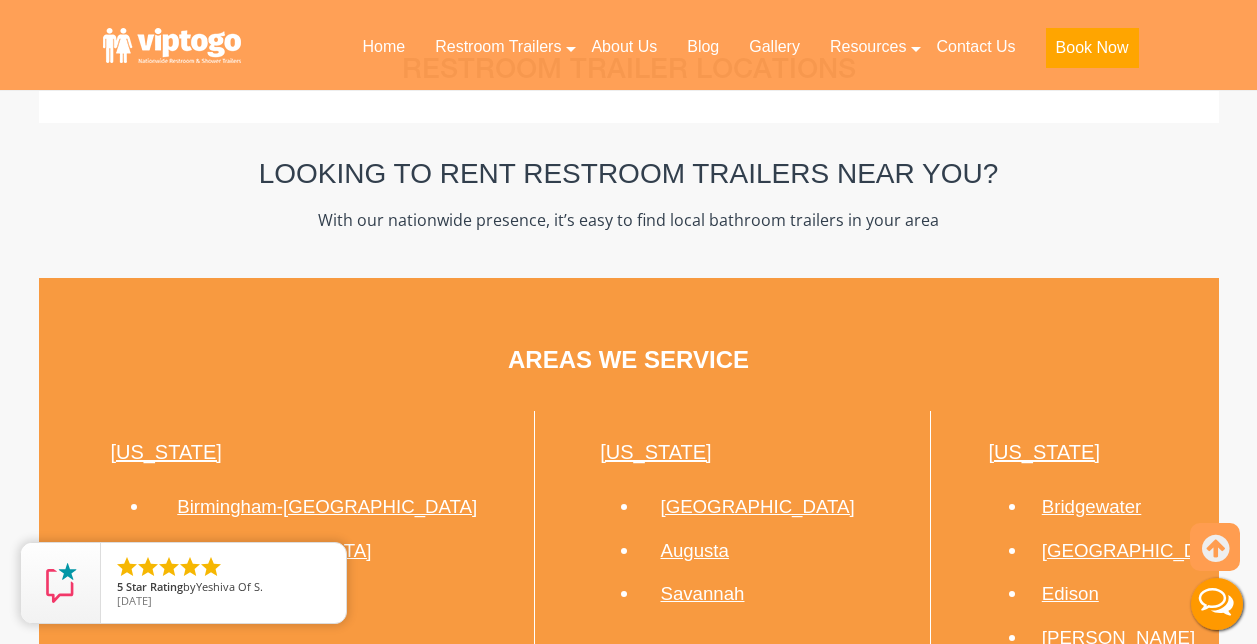 scroll, scrollTop: 883, scrollLeft: 0, axis: vertical 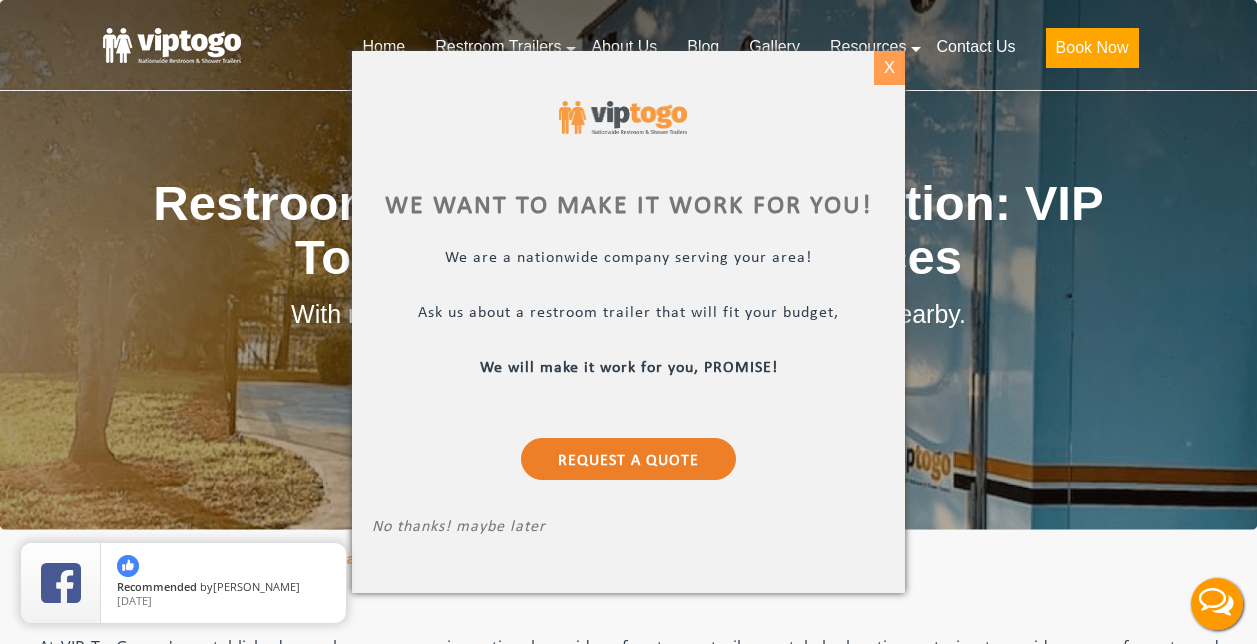 click on "X" at bounding box center [889, 68] 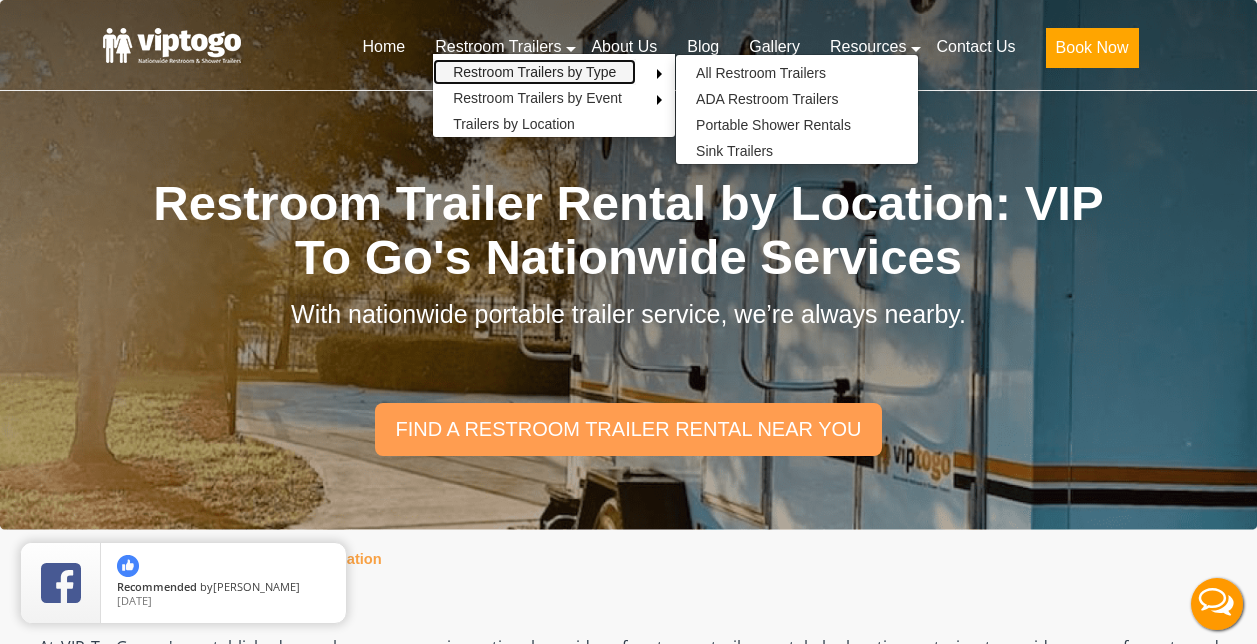 click on "Restroom Trailers by Type" at bounding box center [534, 72] 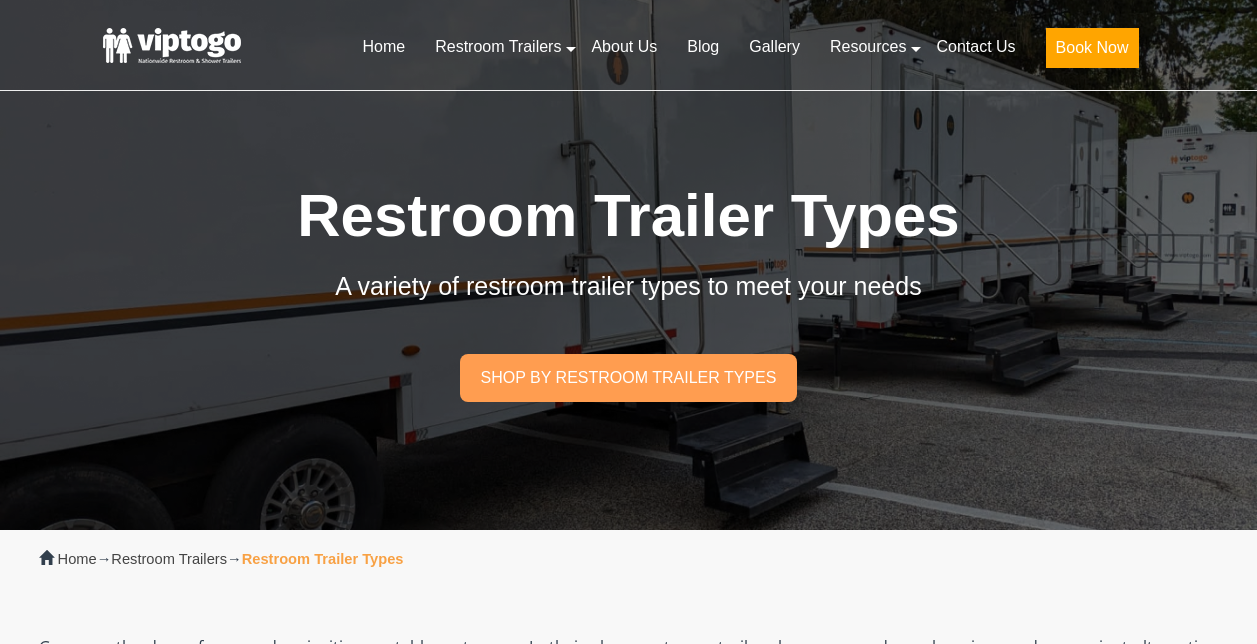 scroll, scrollTop: 0, scrollLeft: 0, axis: both 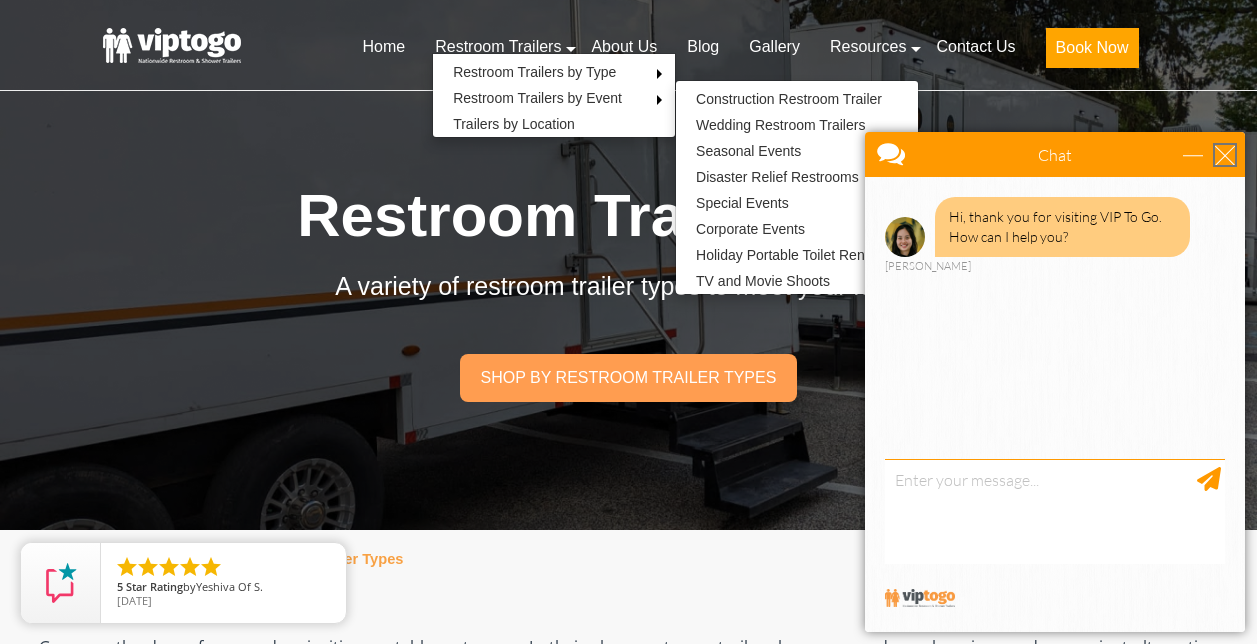 click at bounding box center (1225, 155) 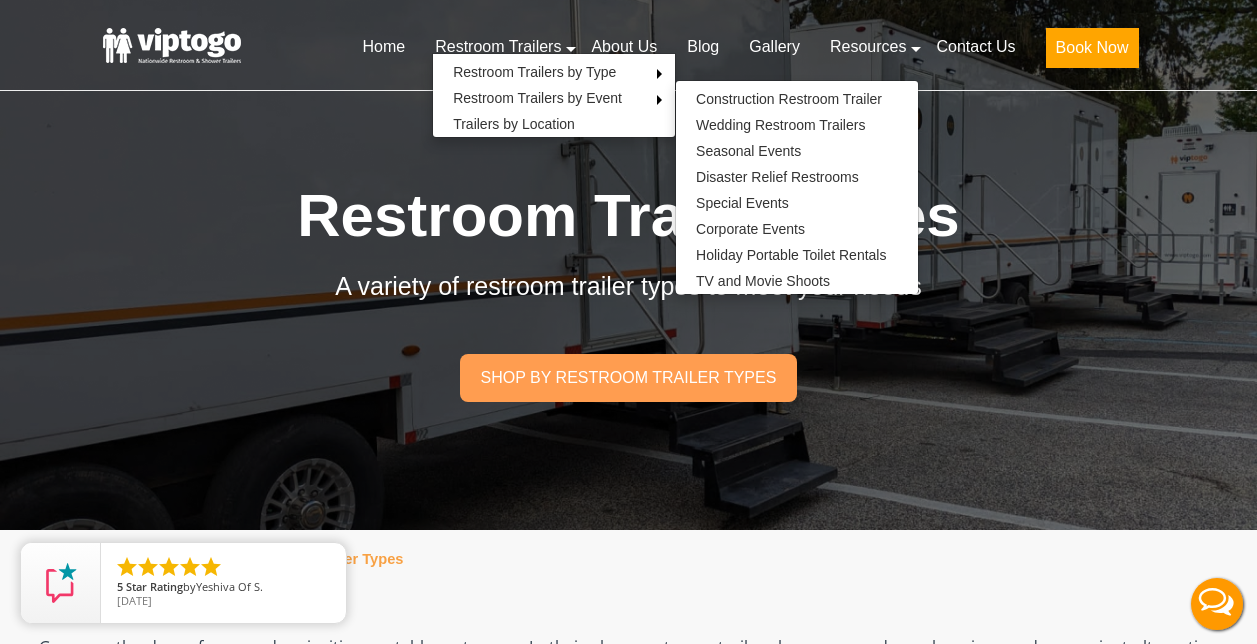 scroll, scrollTop: 0, scrollLeft: 0, axis: both 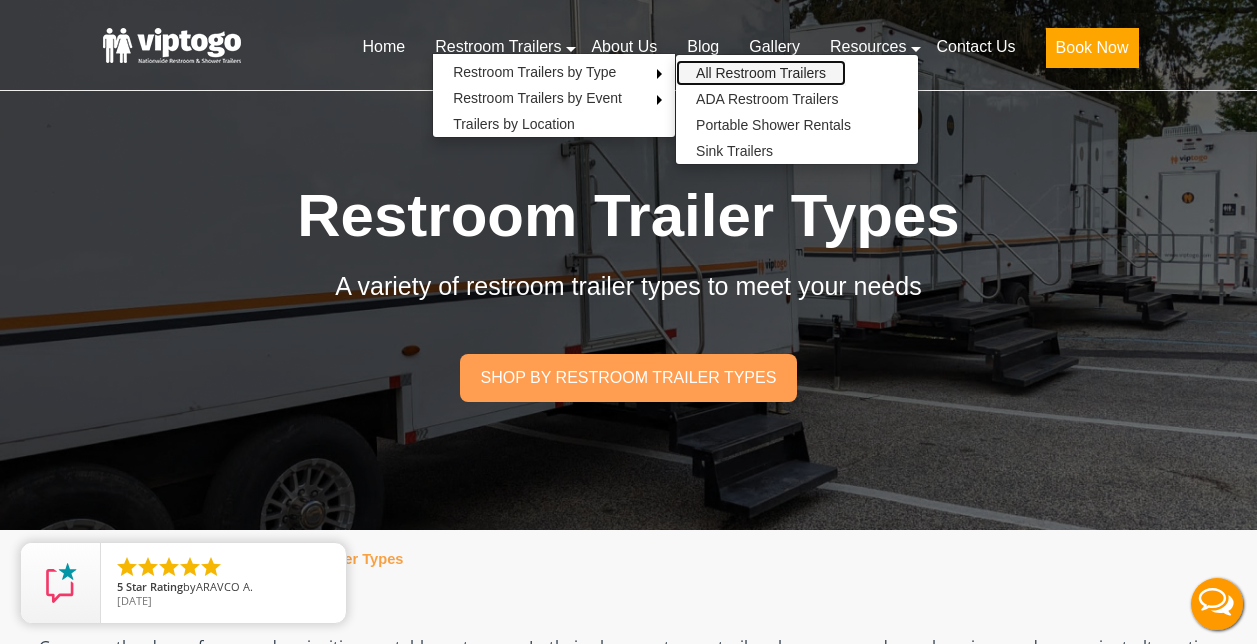 click on "All Restroom Trailers" at bounding box center (761, 73) 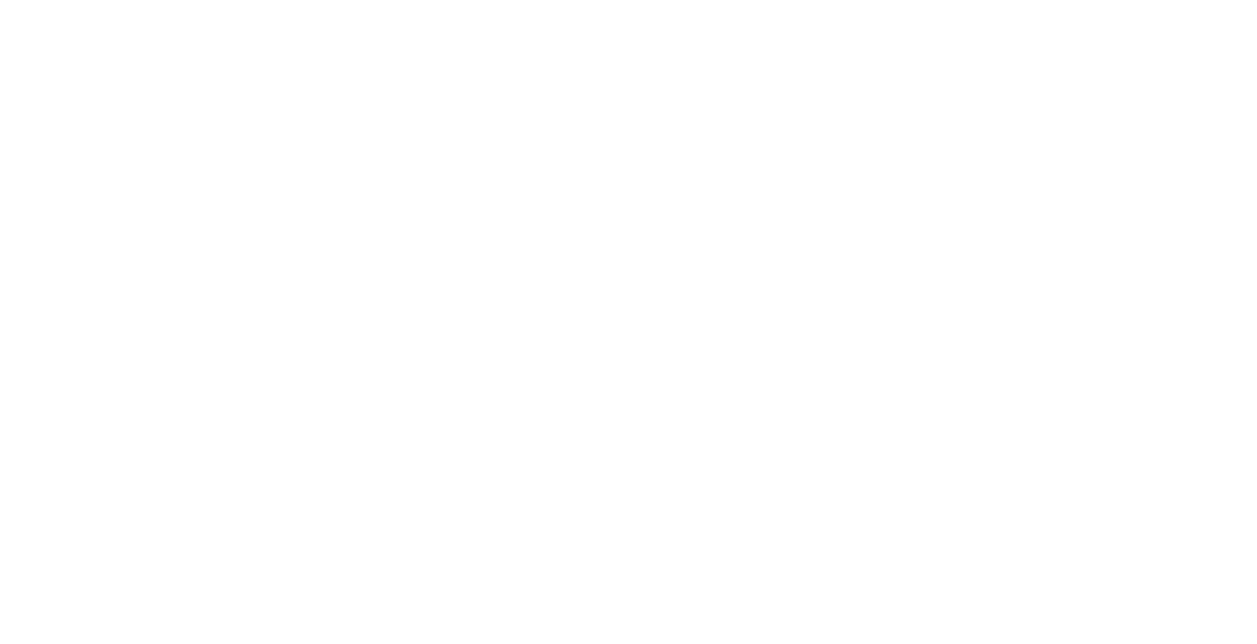 scroll, scrollTop: 0, scrollLeft: 0, axis: both 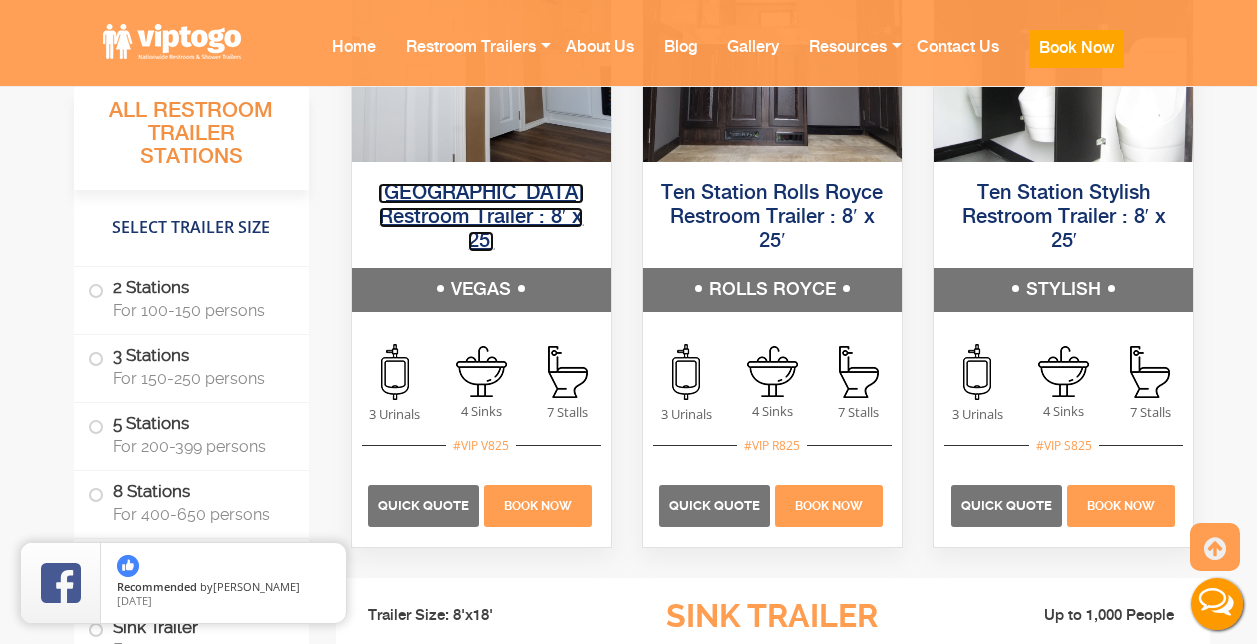 click on "[GEOGRAPHIC_DATA] Restroom Trailer : 8′ x 25′" at bounding box center [481, 217] 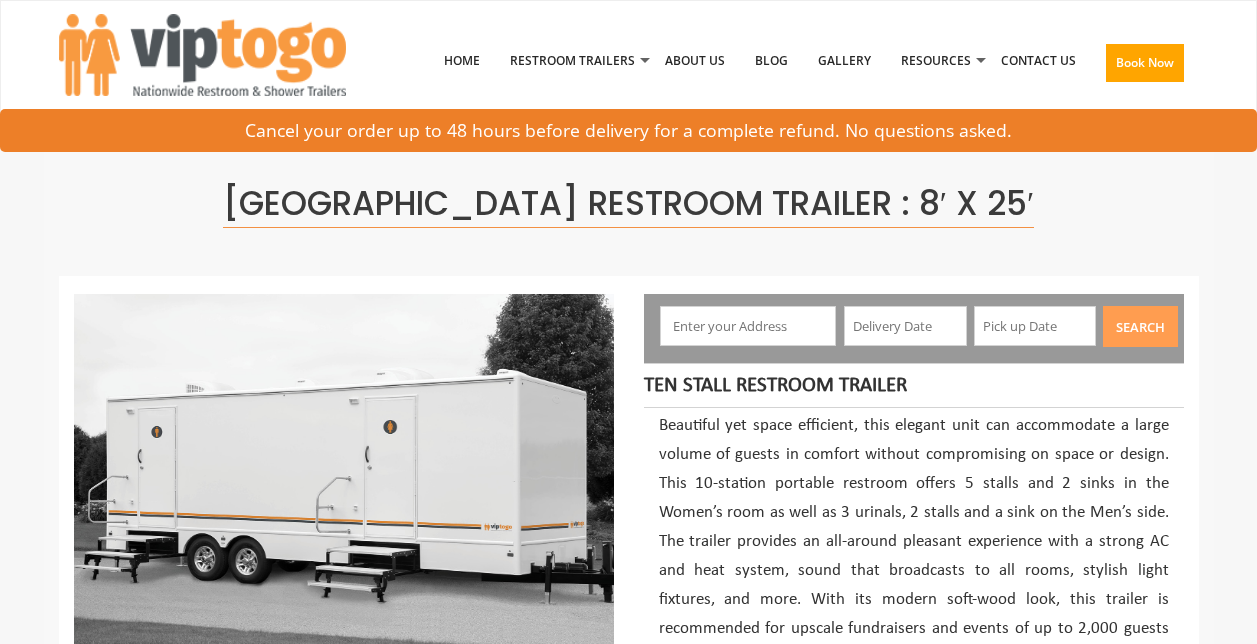 scroll, scrollTop: 0, scrollLeft: 0, axis: both 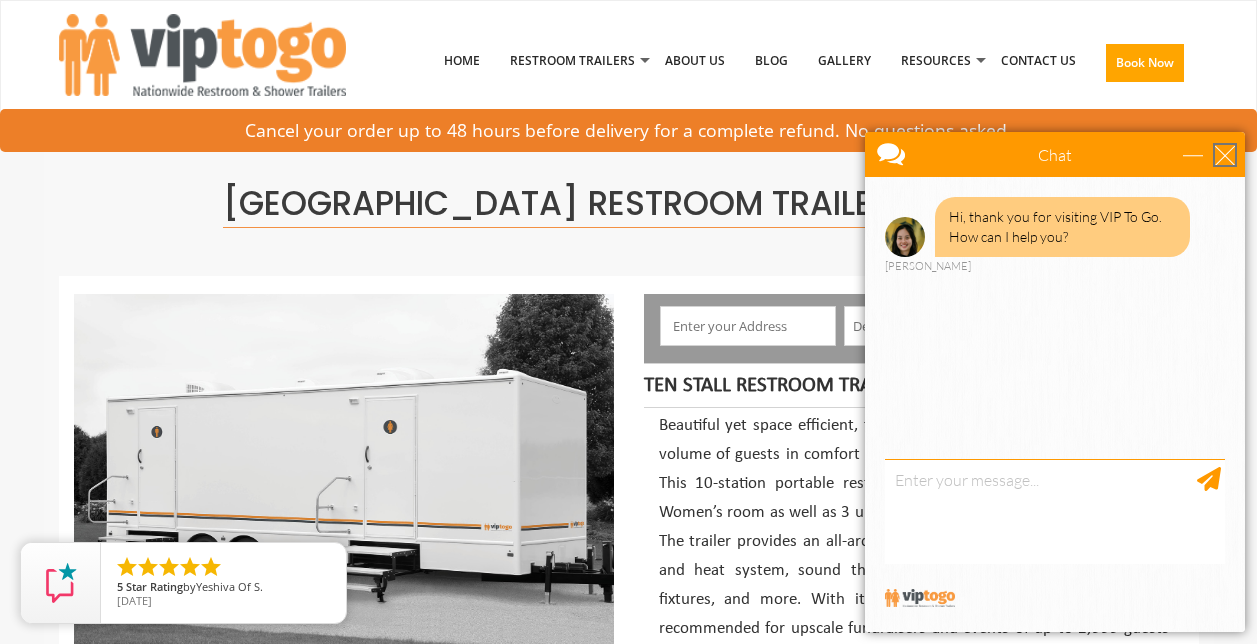 click at bounding box center [1225, 155] 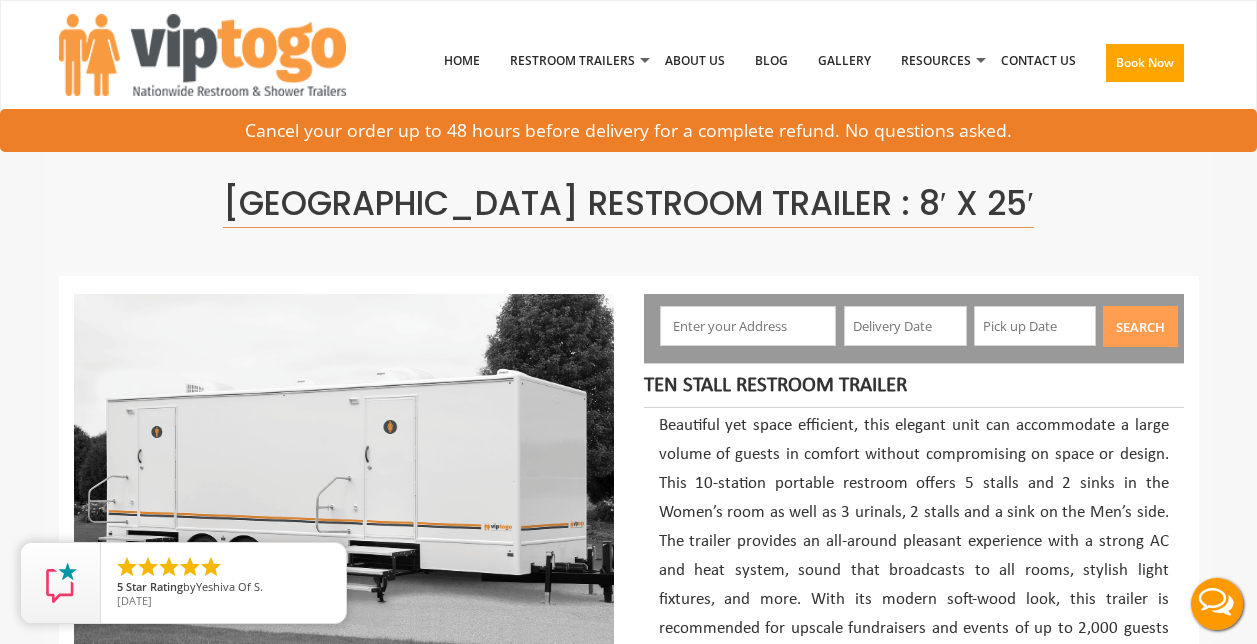 scroll, scrollTop: 0, scrollLeft: 0, axis: both 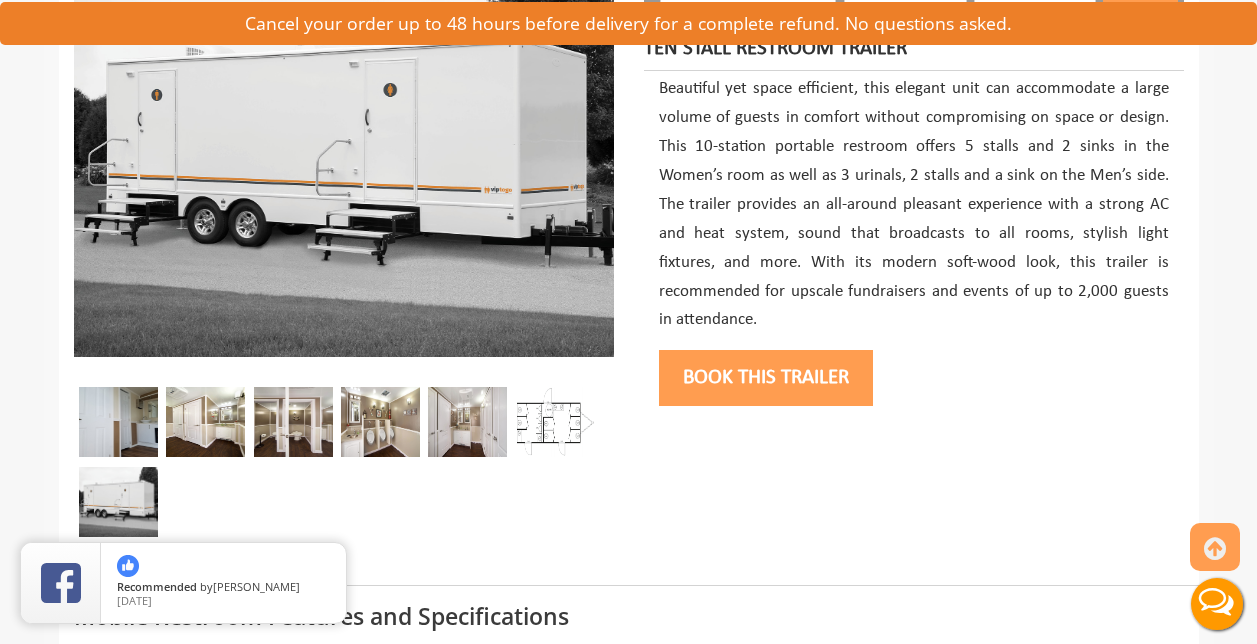 click at bounding box center (555, 422) 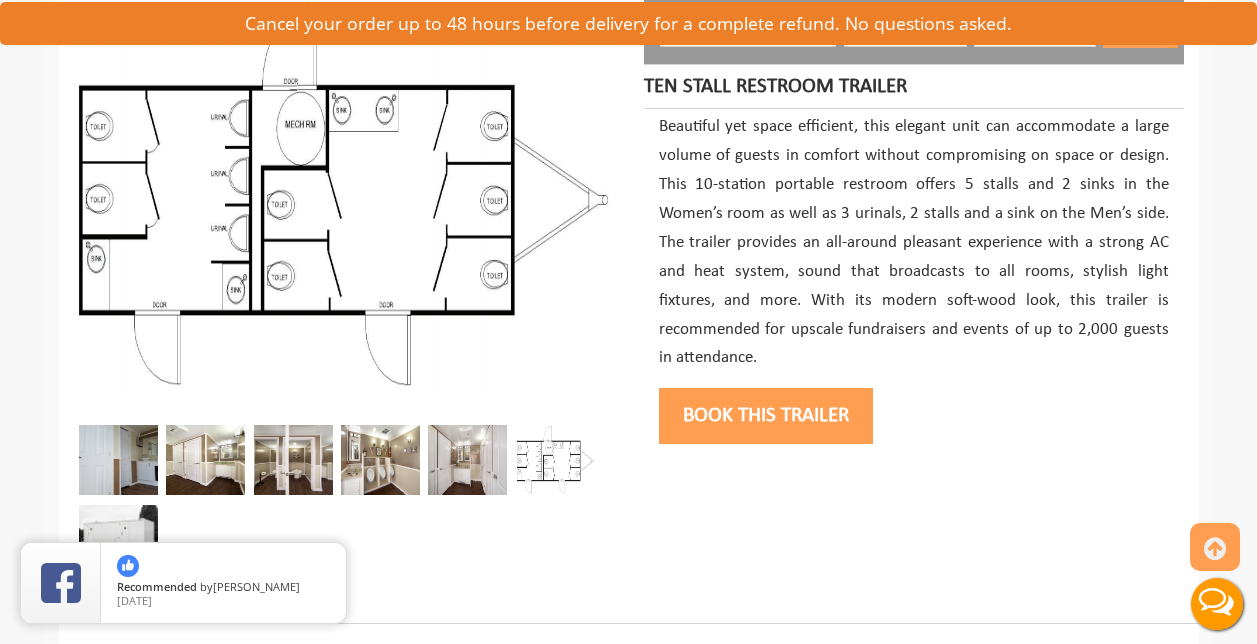 scroll, scrollTop: 270, scrollLeft: 0, axis: vertical 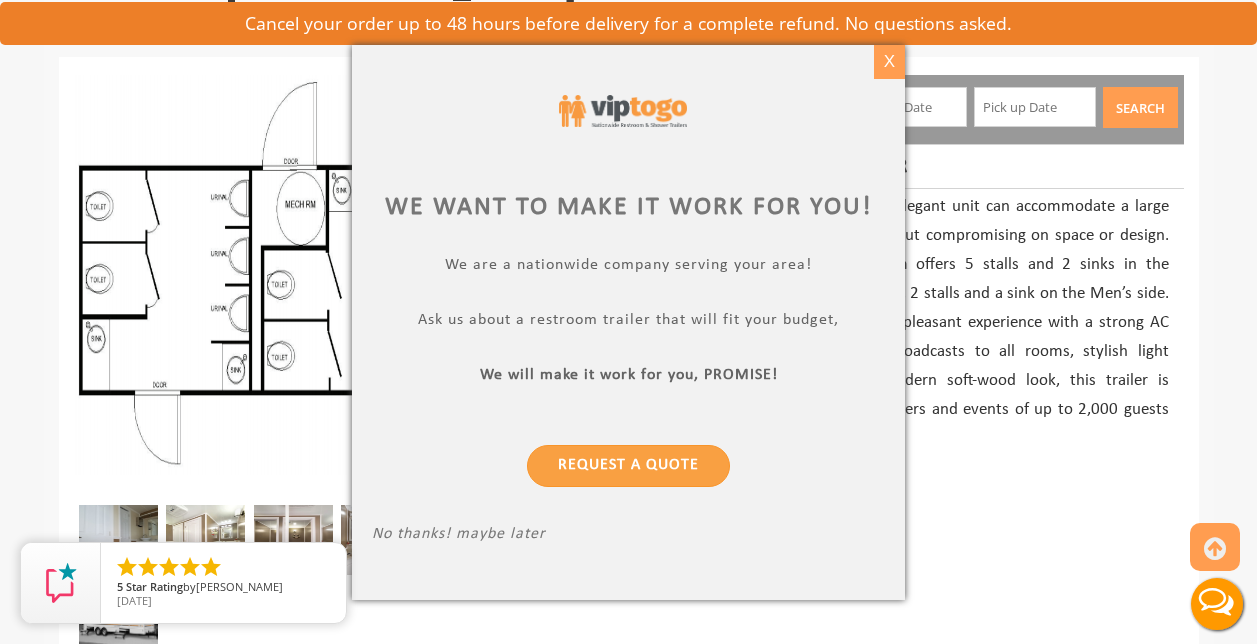 click on "X" at bounding box center (889, 62) 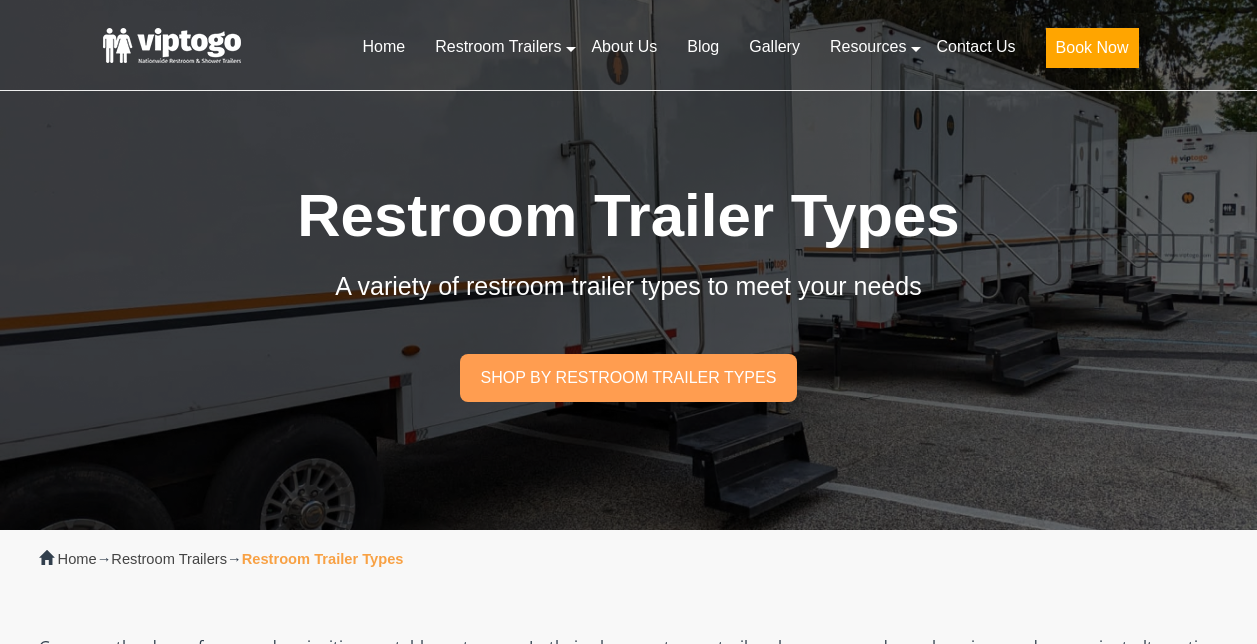 scroll, scrollTop: 0, scrollLeft: 0, axis: both 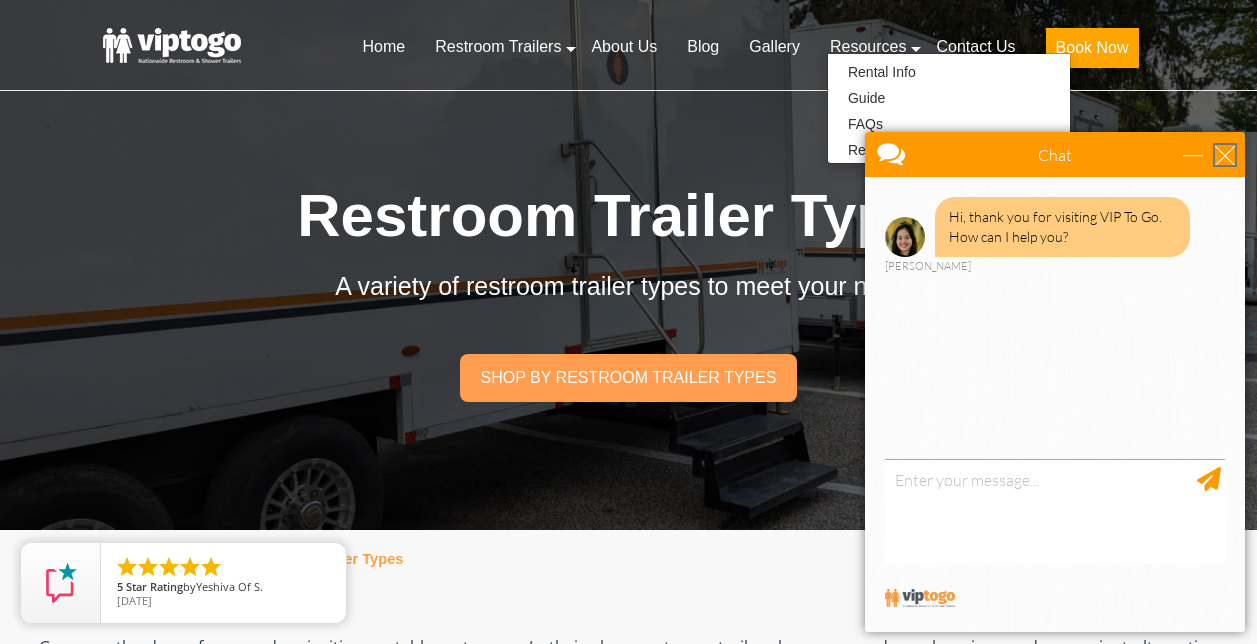click at bounding box center (1225, 155) 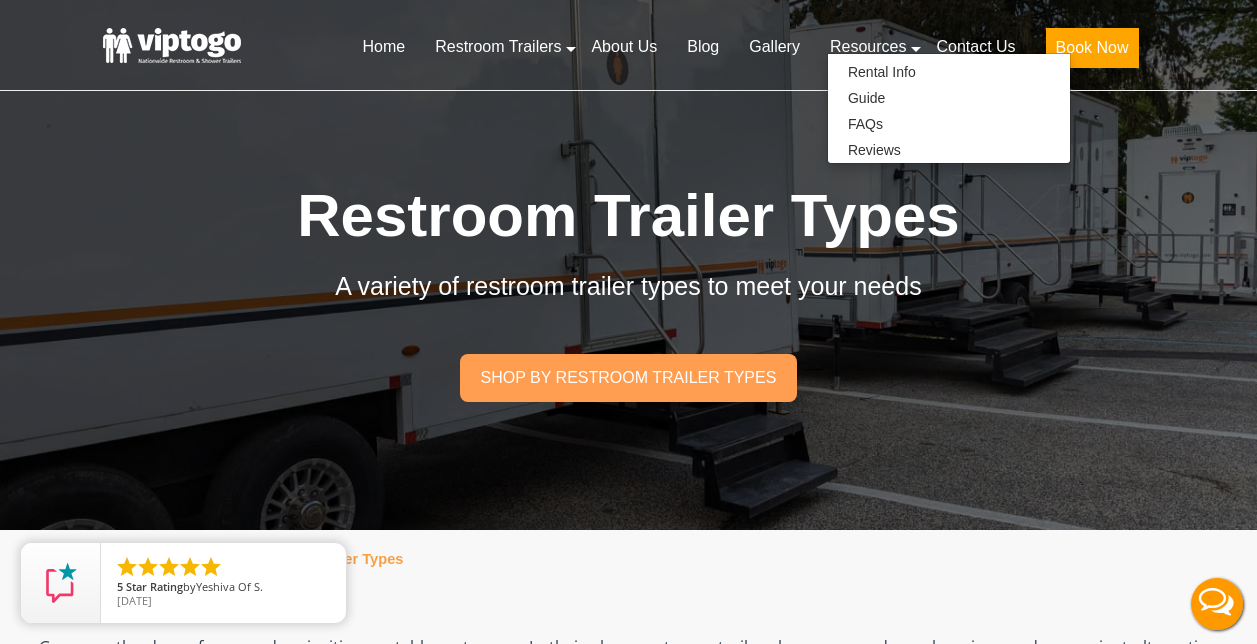 scroll, scrollTop: 0, scrollLeft: 0, axis: both 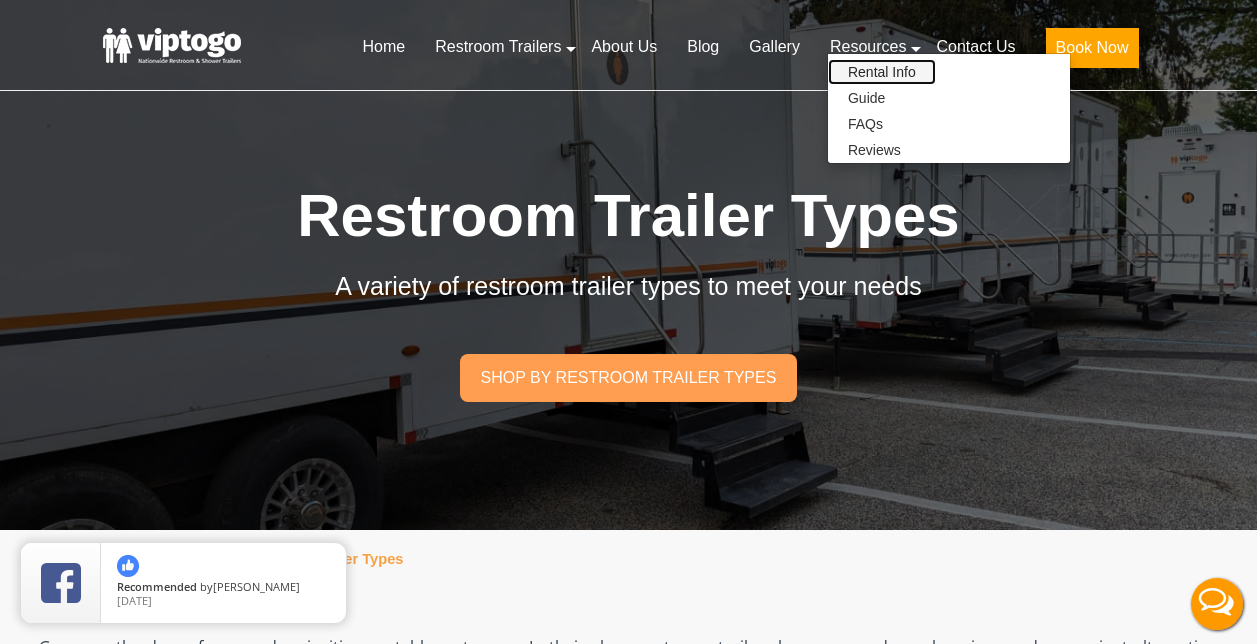 click on "Rental Info" at bounding box center [882, 72] 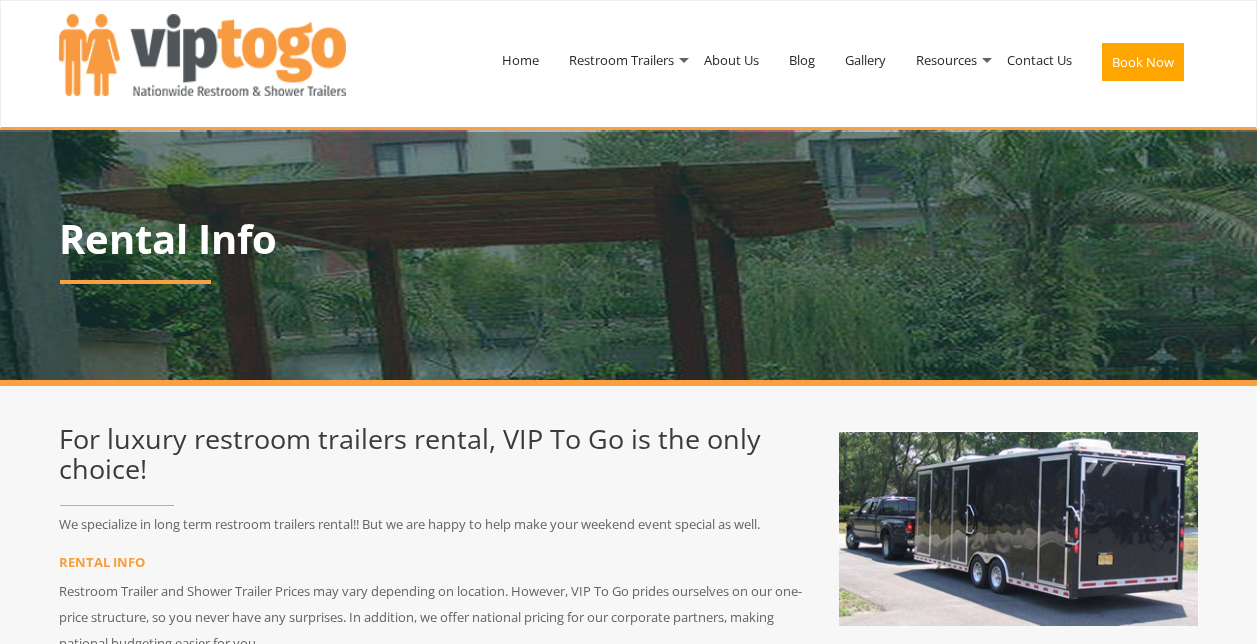 scroll, scrollTop: 0, scrollLeft: 0, axis: both 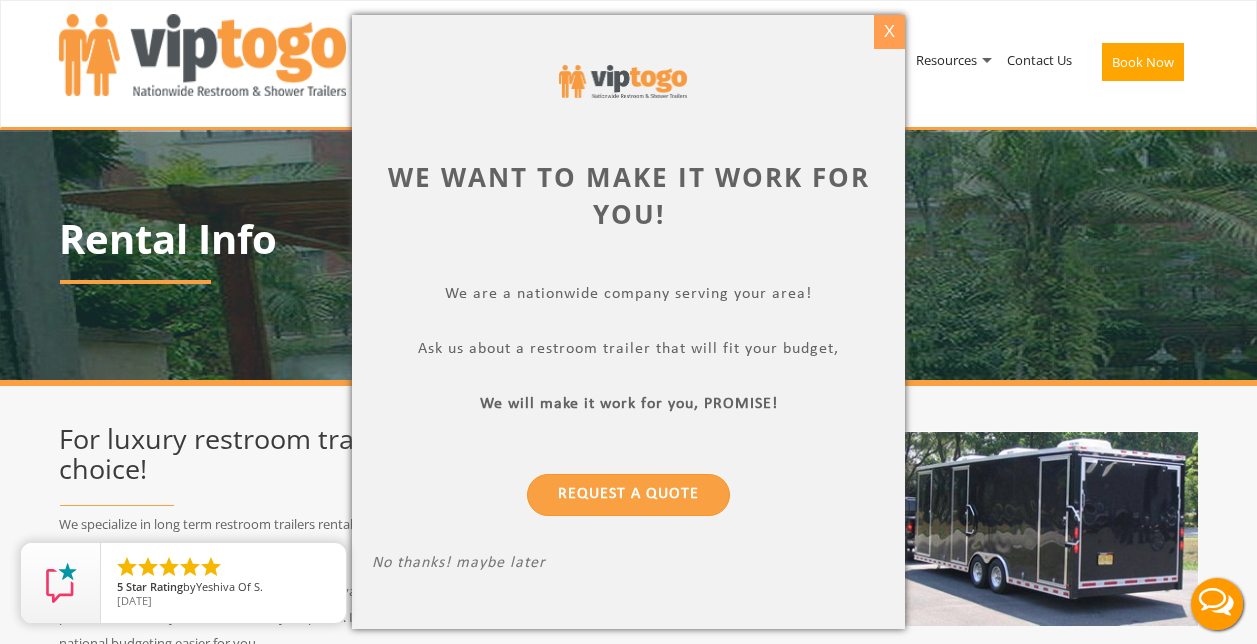 click on "X" at bounding box center [889, 32] 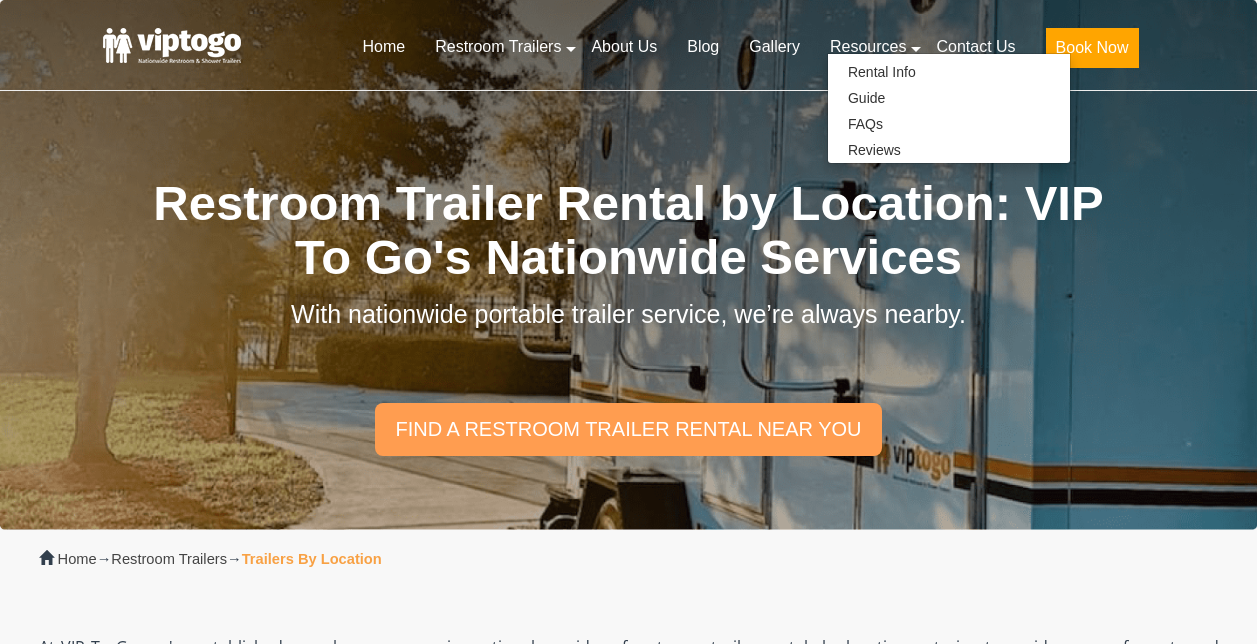 scroll, scrollTop: 0, scrollLeft: 0, axis: both 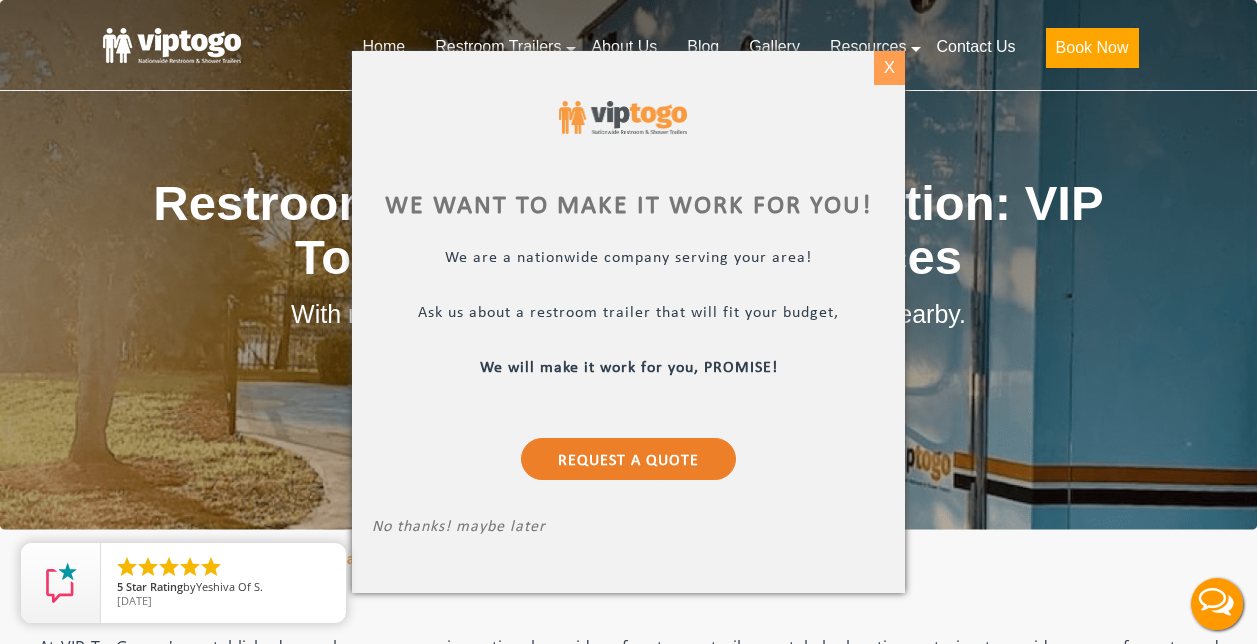 click on "X" at bounding box center (889, 68) 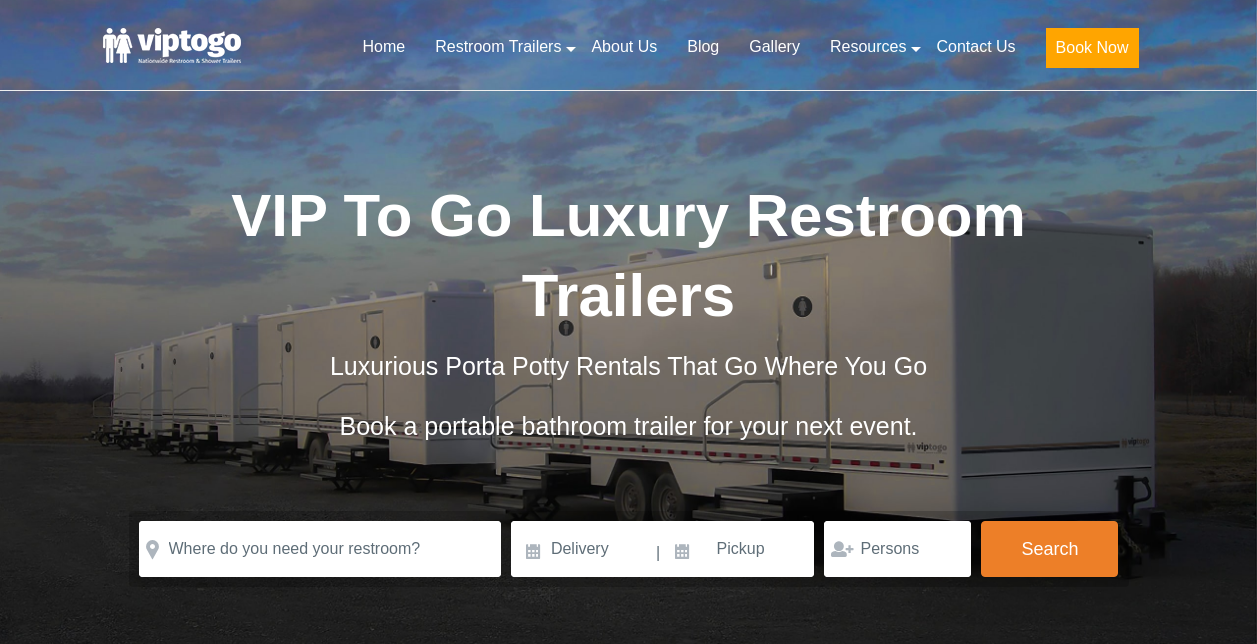 scroll, scrollTop: 0, scrollLeft: 0, axis: both 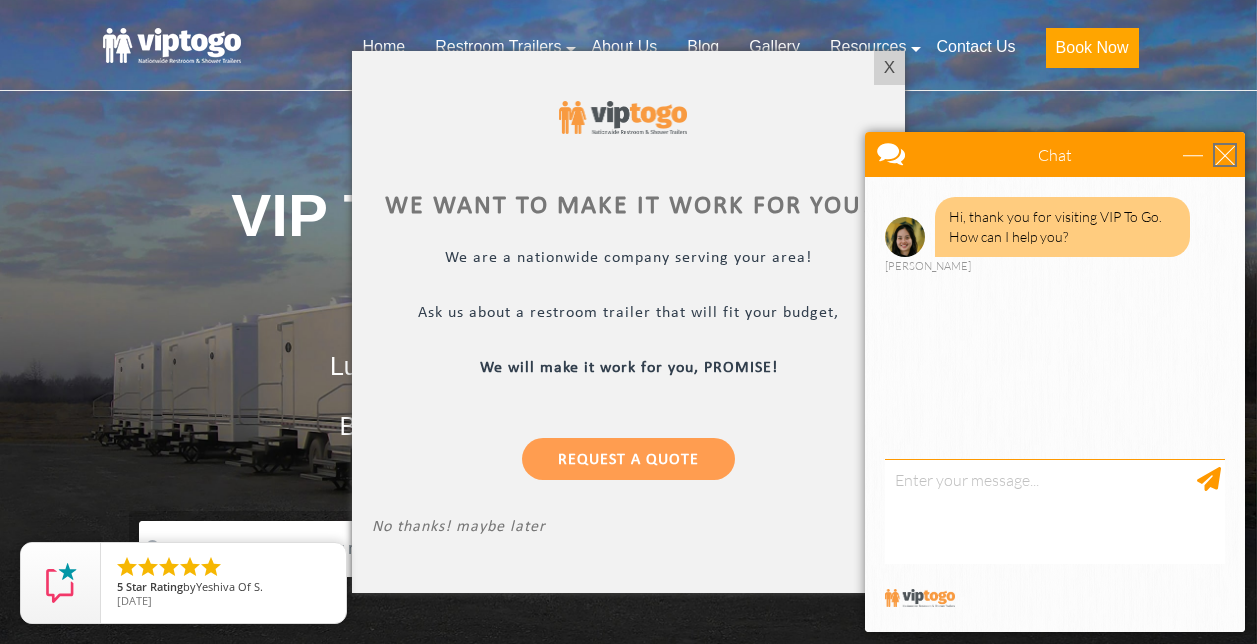 click at bounding box center (1225, 155) 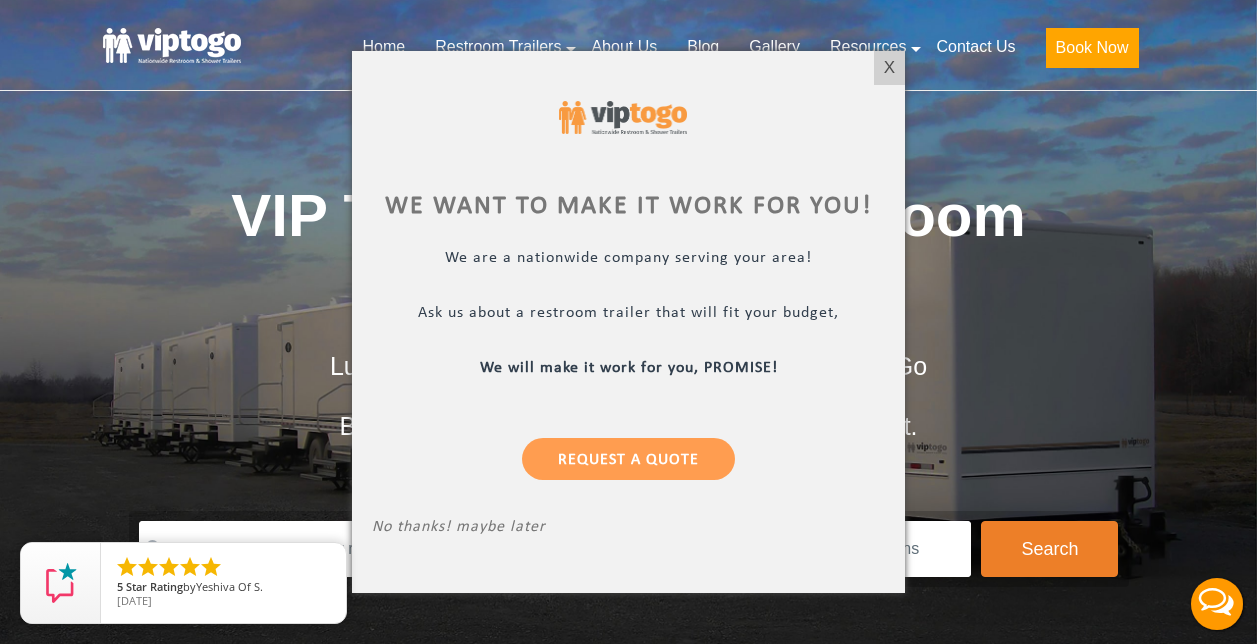 scroll, scrollTop: 0, scrollLeft: 0, axis: both 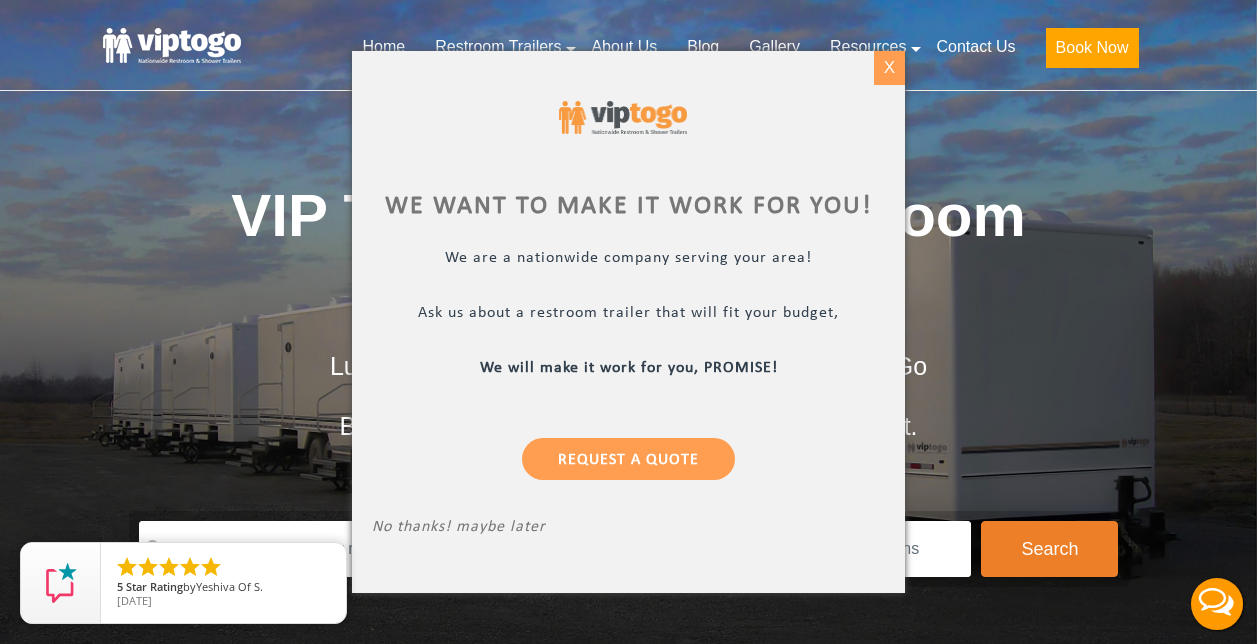 click on "X" at bounding box center (889, 68) 